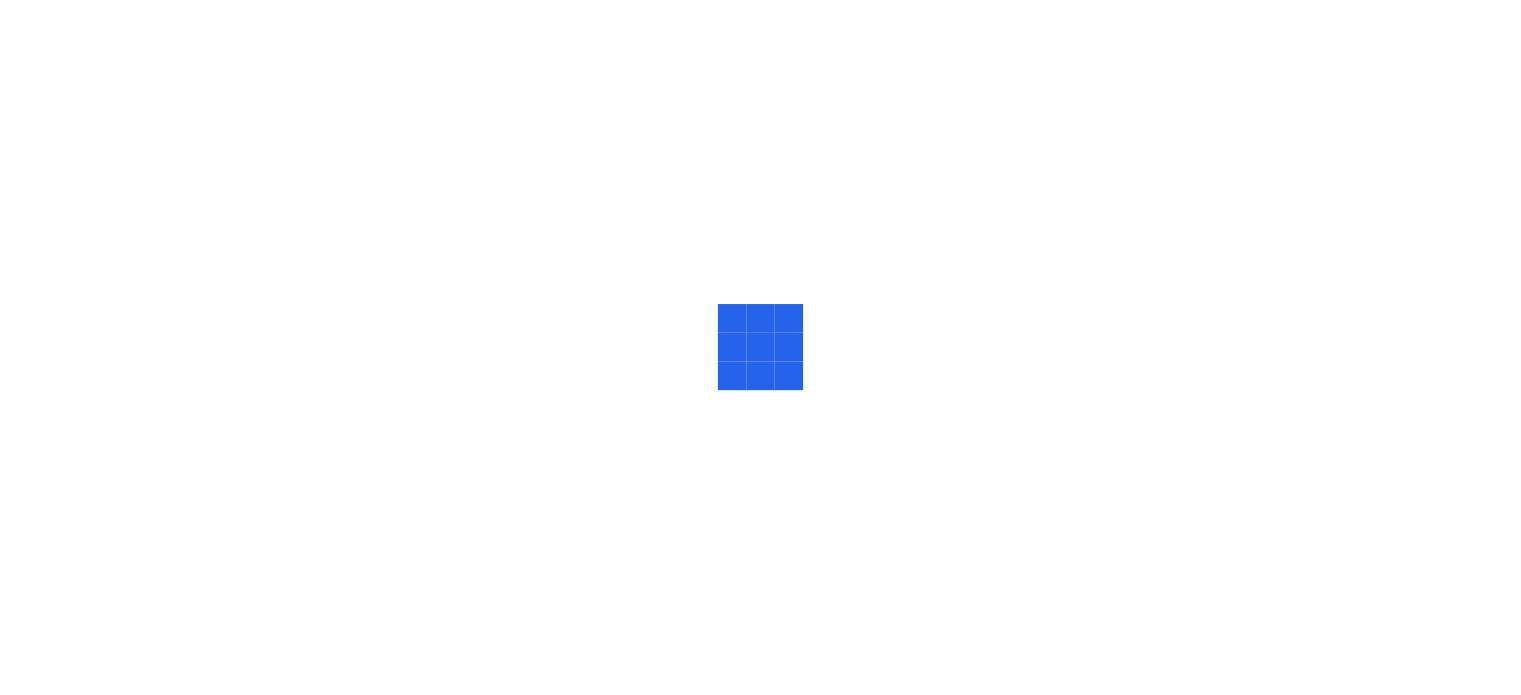 scroll, scrollTop: 0, scrollLeft: 0, axis: both 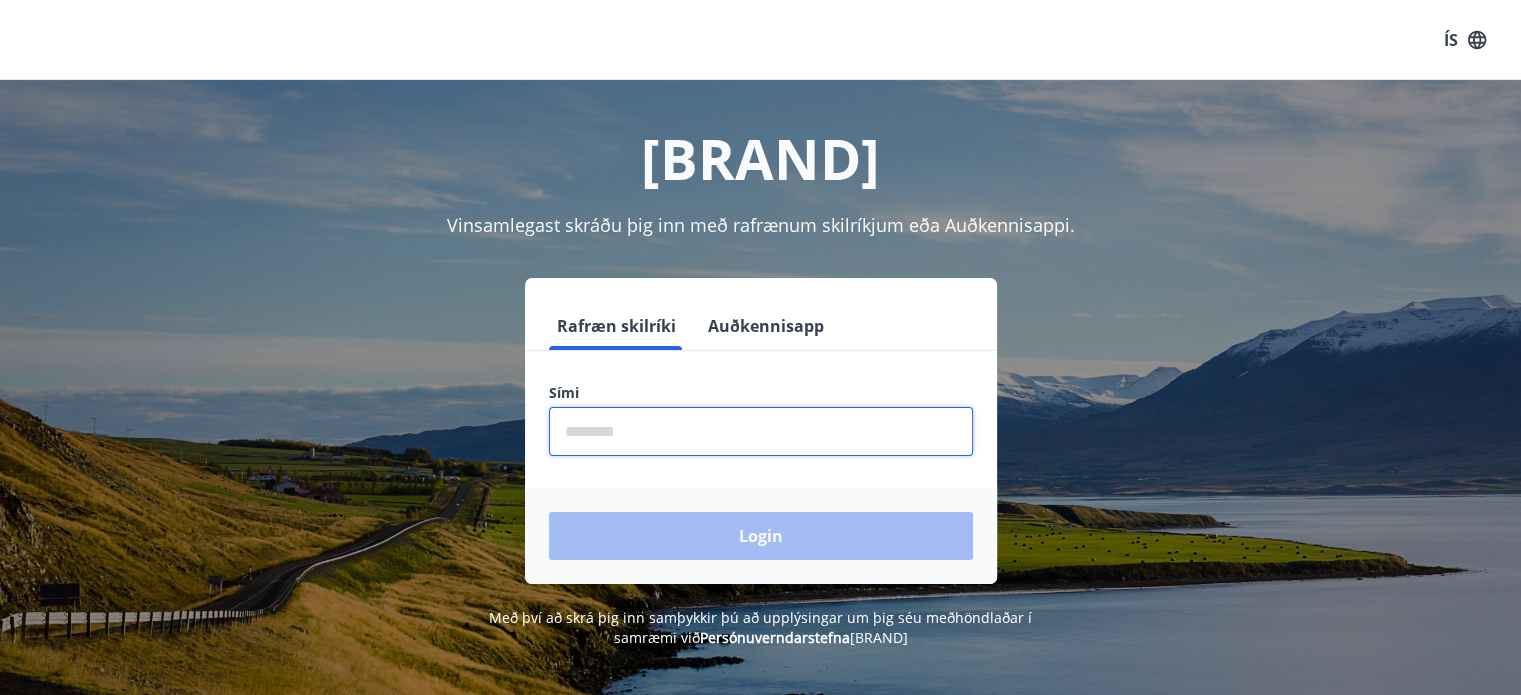 click at bounding box center (761, 431) 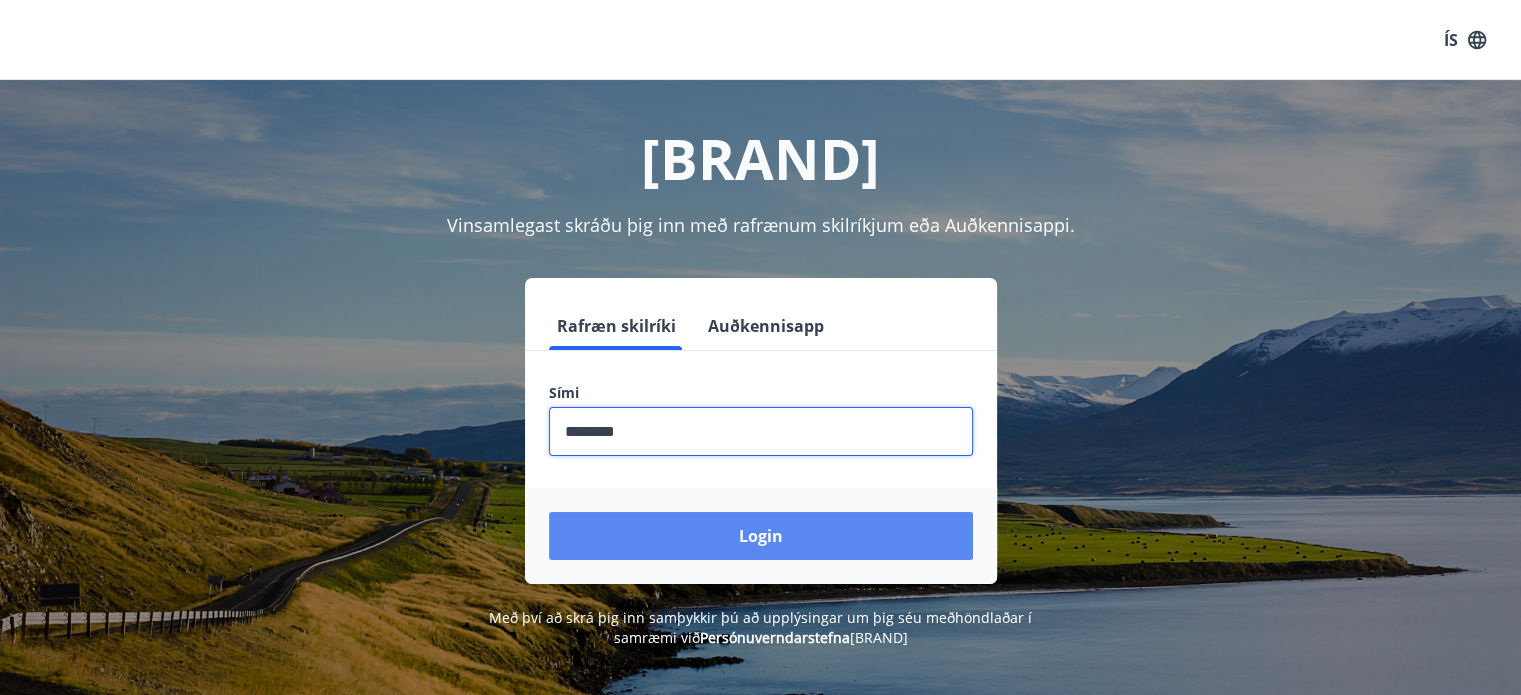 type on "********" 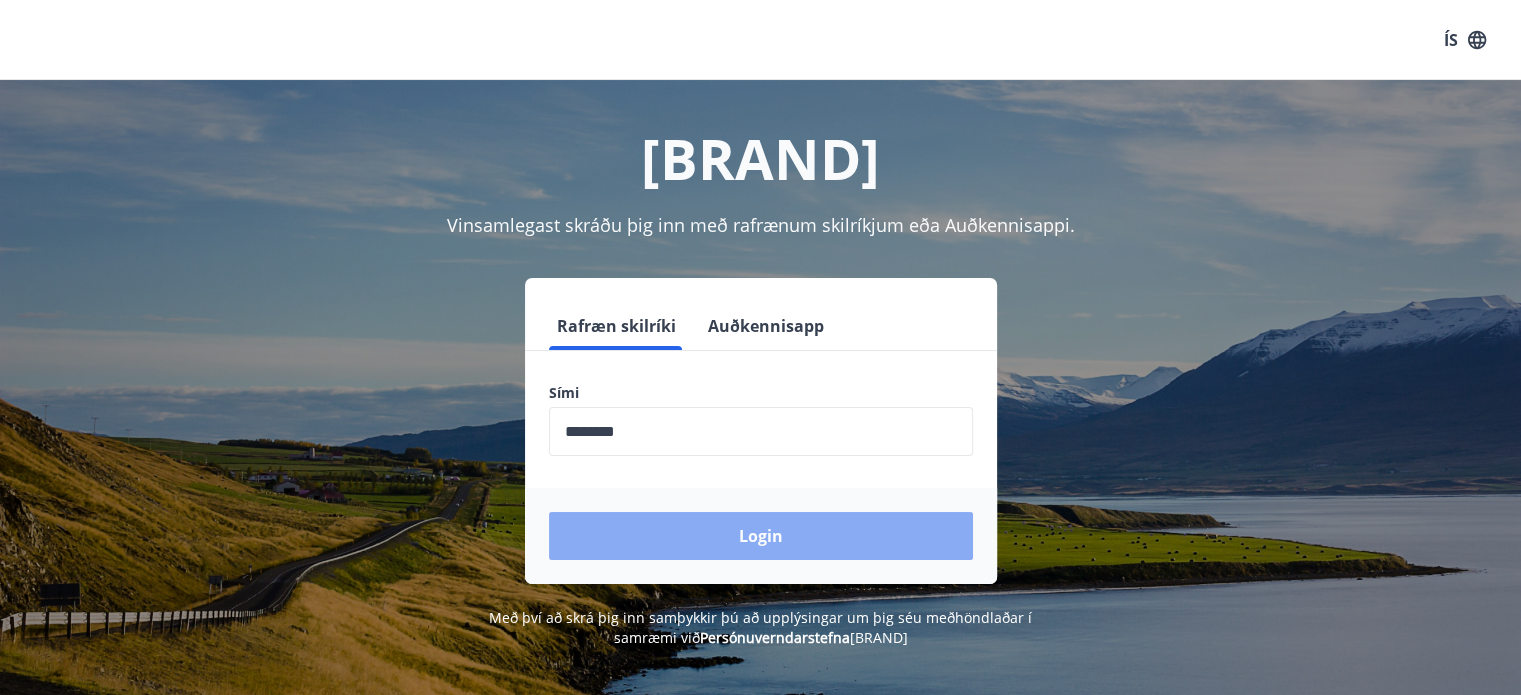click on "Login" at bounding box center [761, 536] 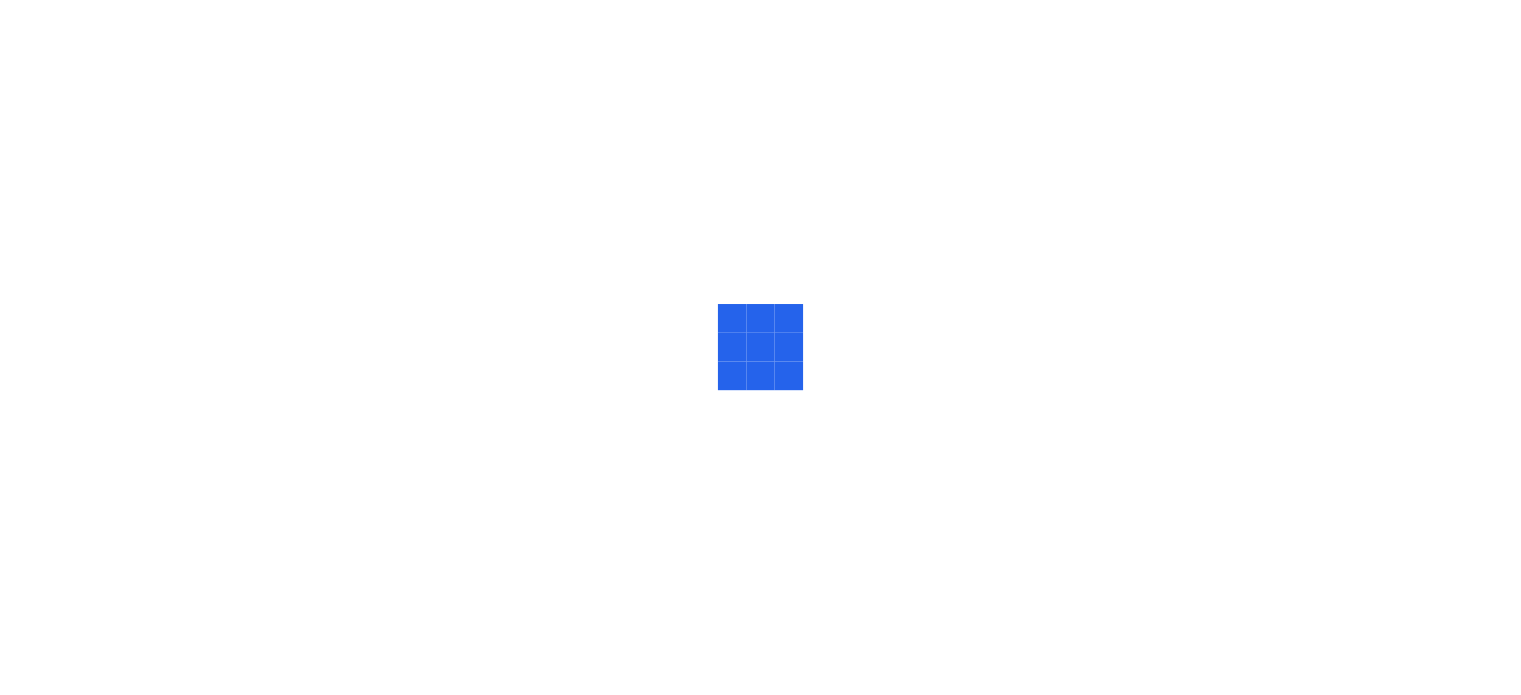 scroll, scrollTop: 0, scrollLeft: 0, axis: both 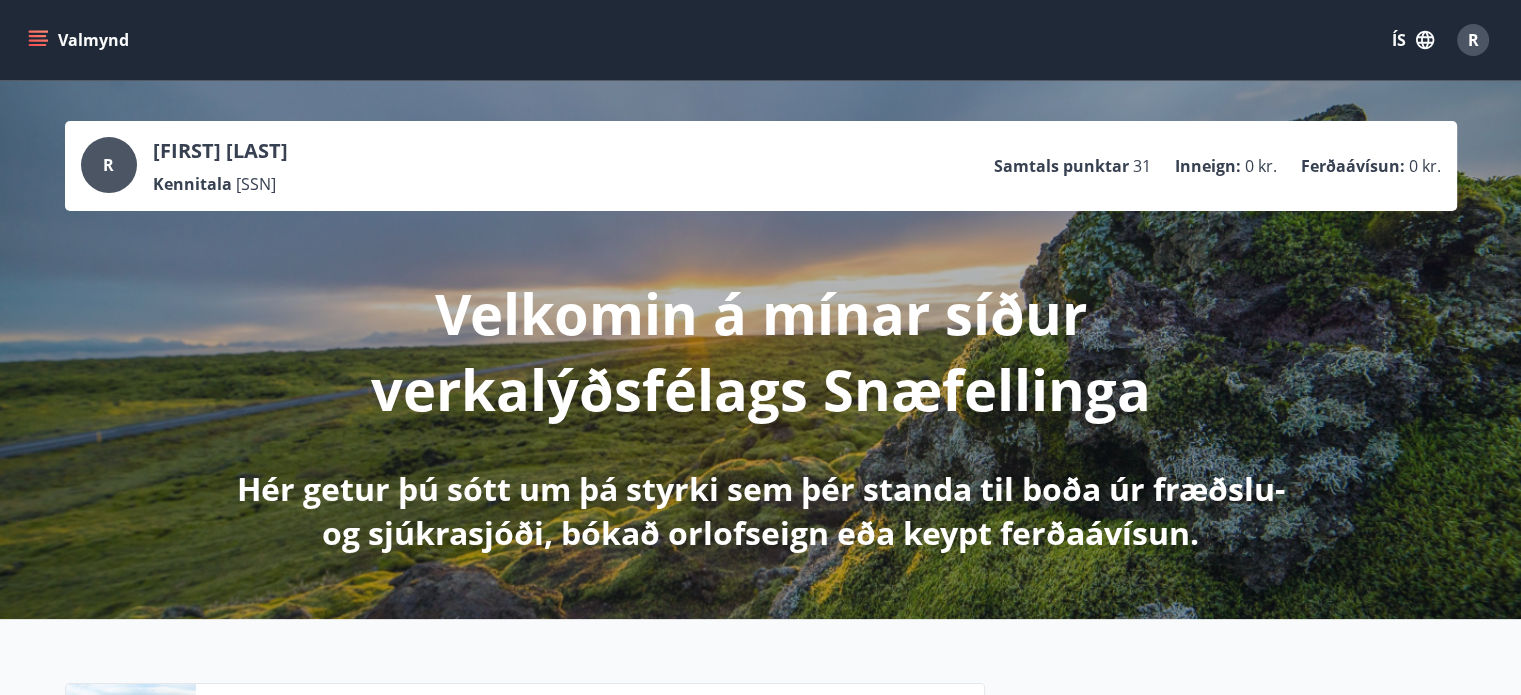click 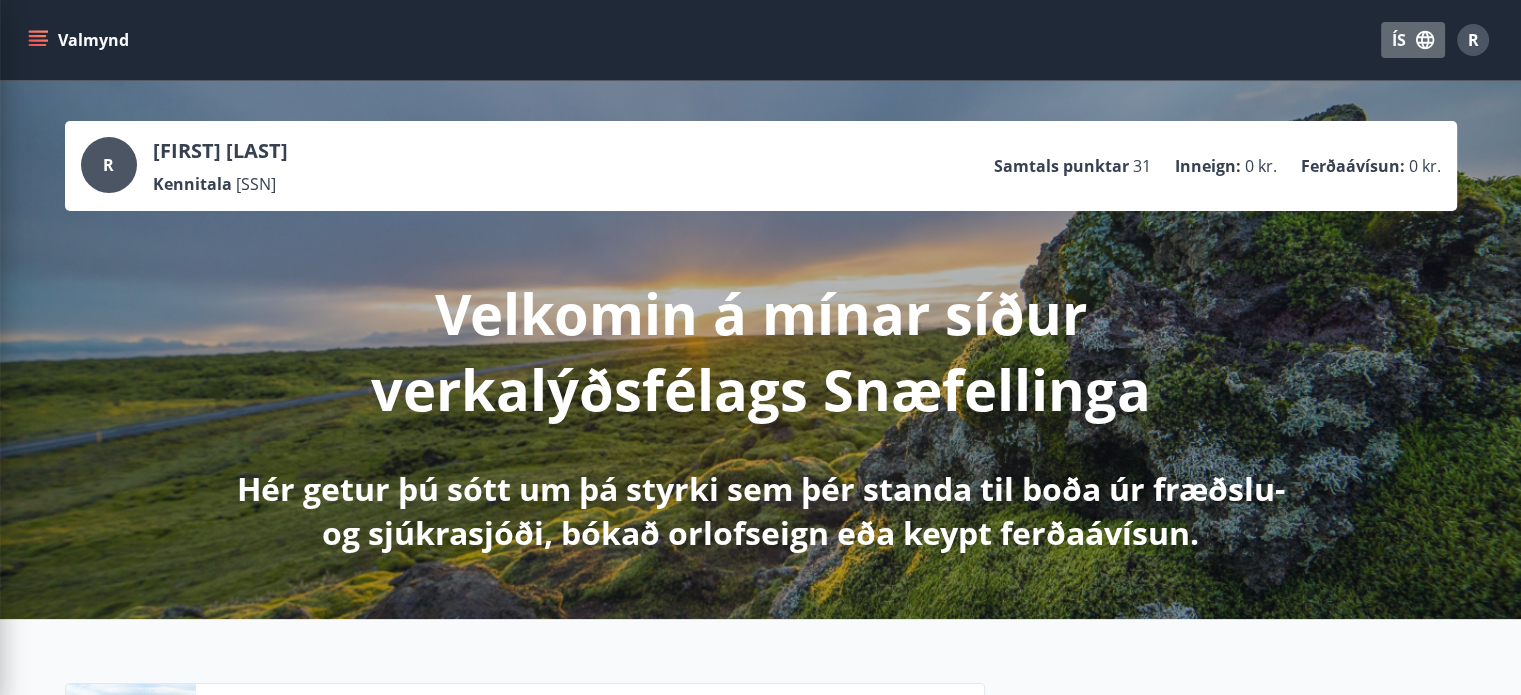 click on "ÍS" at bounding box center [1413, 40] 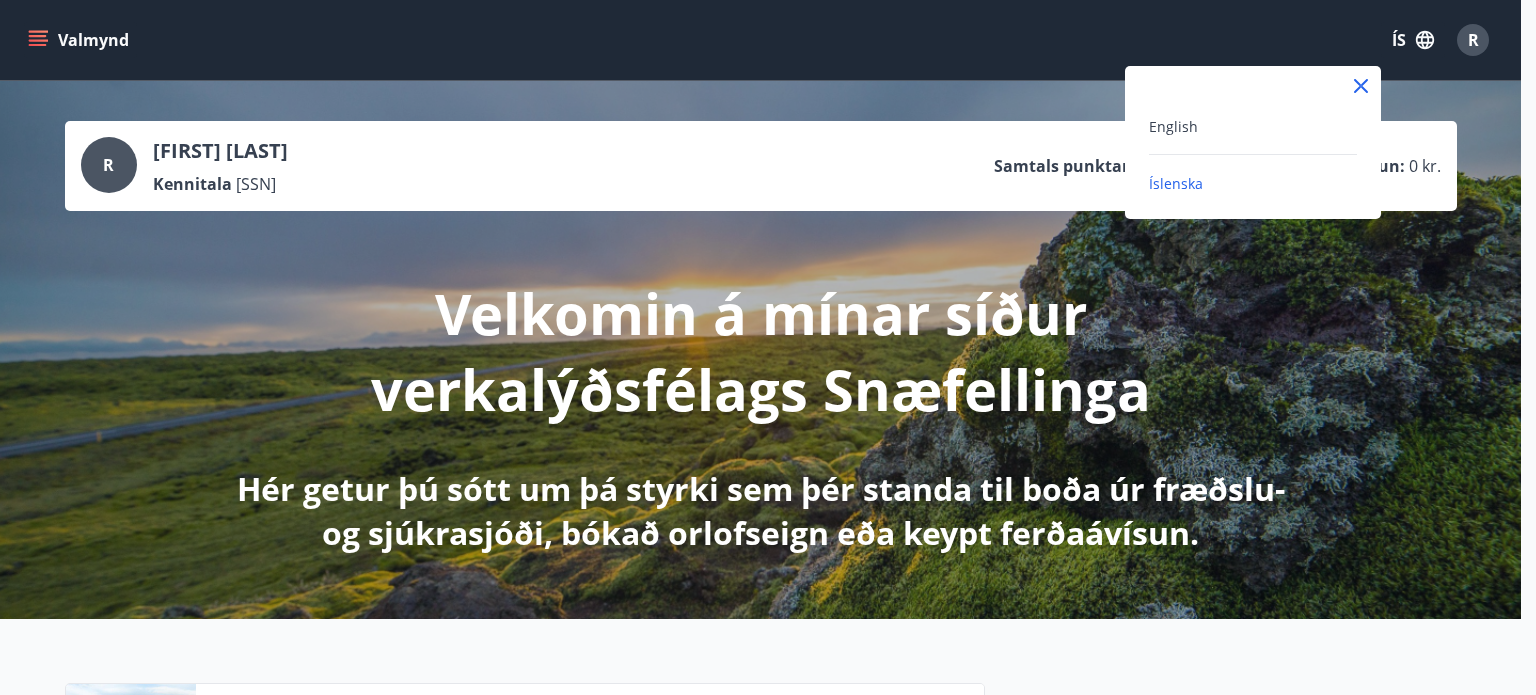 click on "English" at bounding box center (1253, 126) 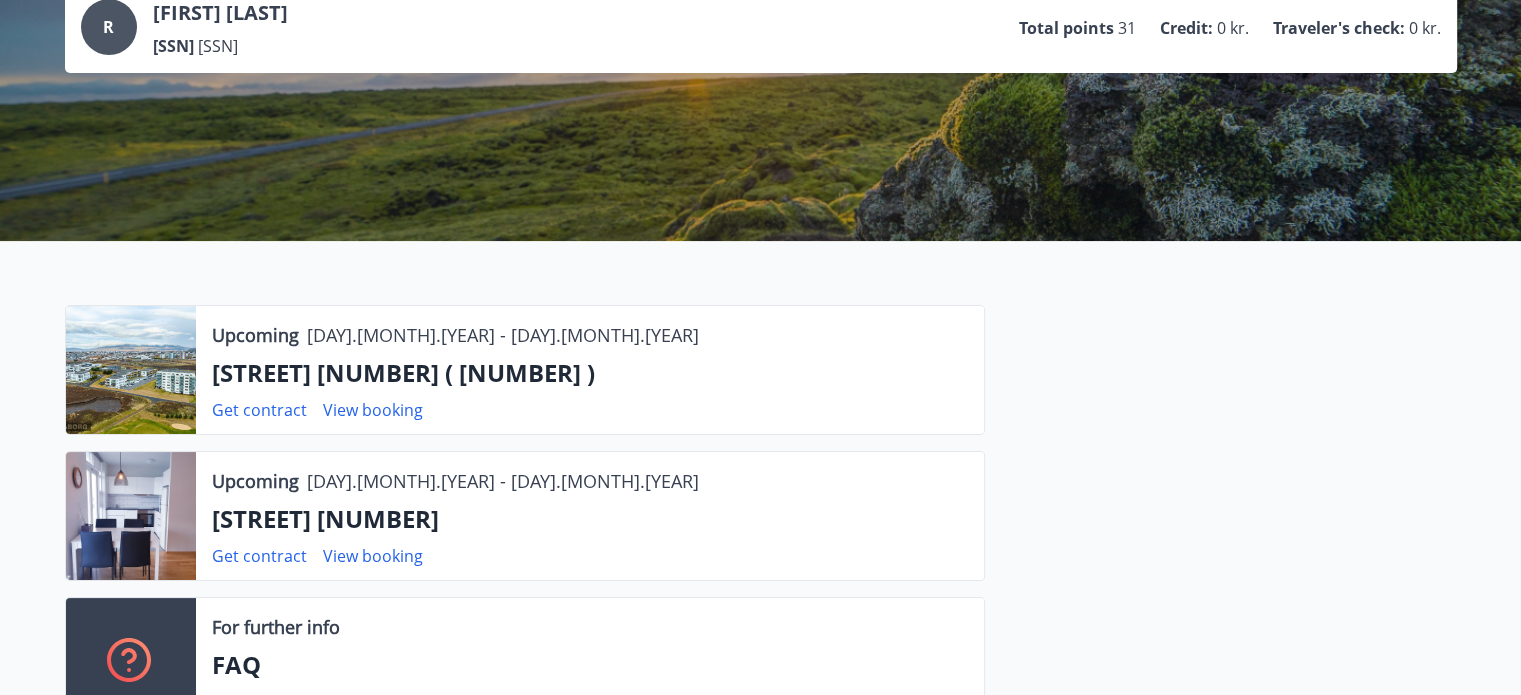 scroll, scrollTop: 0, scrollLeft: 0, axis: both 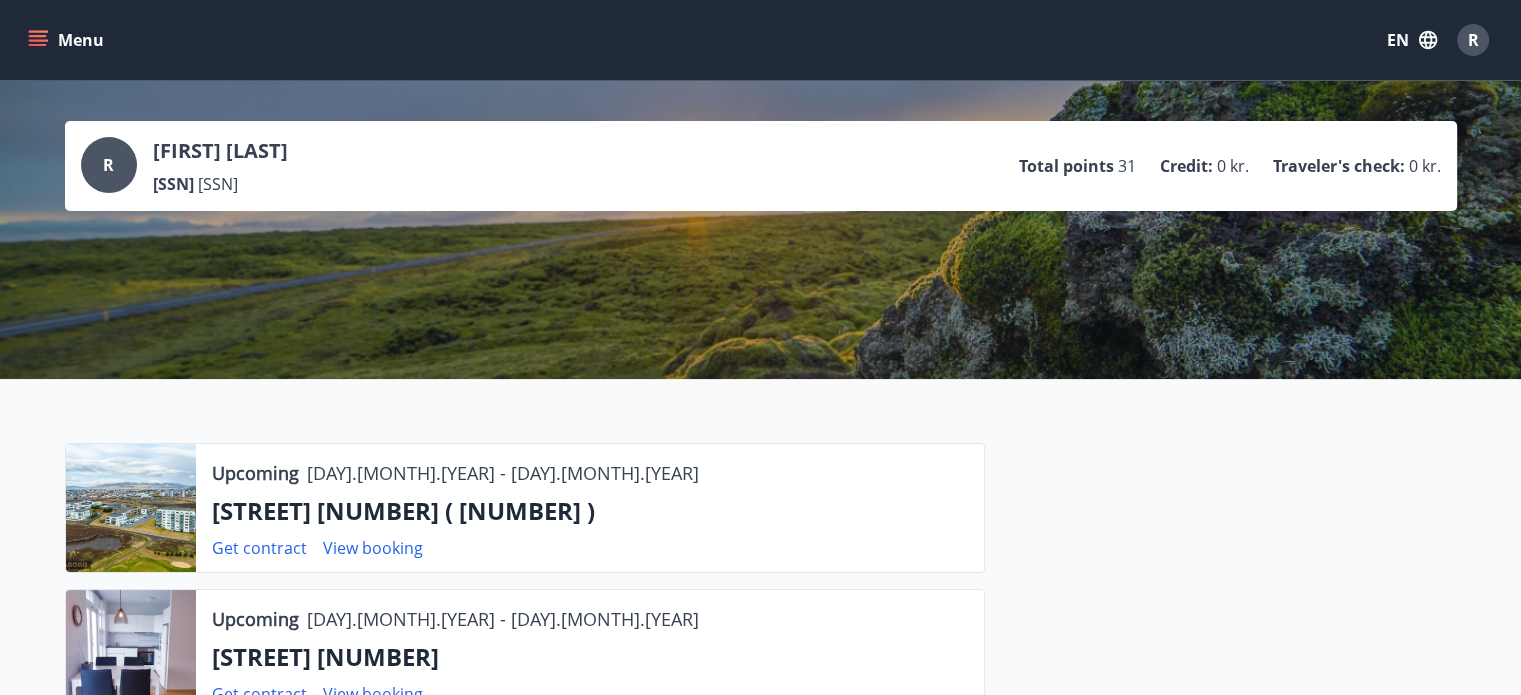click on "Menu" at bounding box center [68, 40] 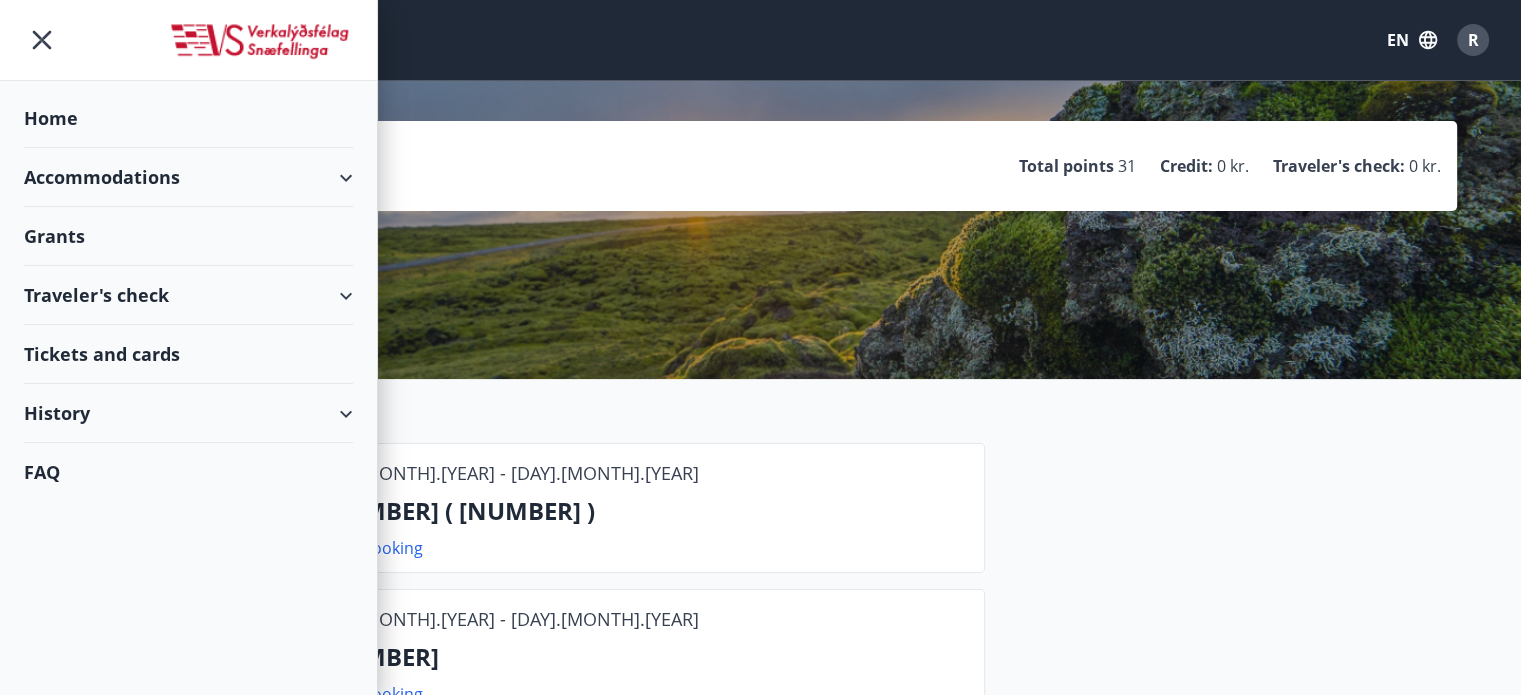 click on "Accommodations" at bounding box center [188, 177] 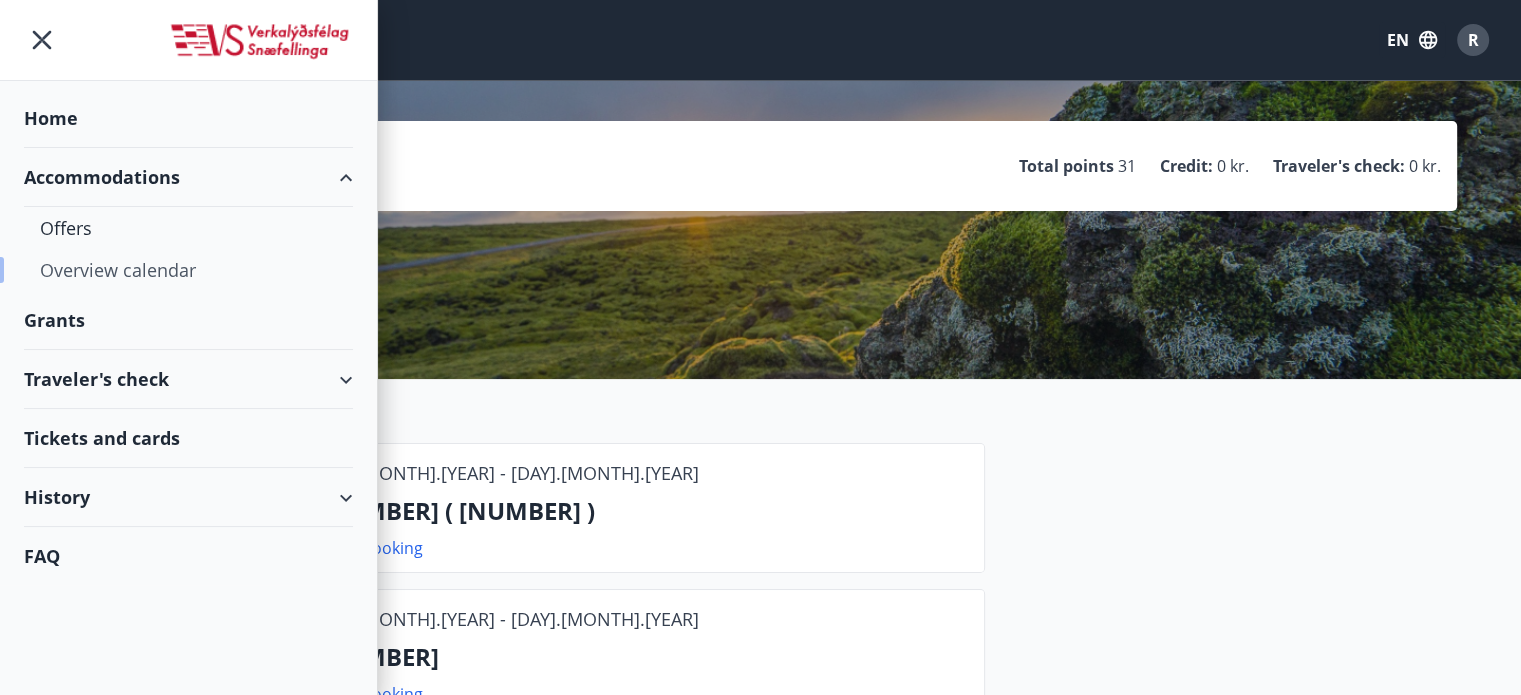 click on "Overview calendar" at bounding box center [188, 270] 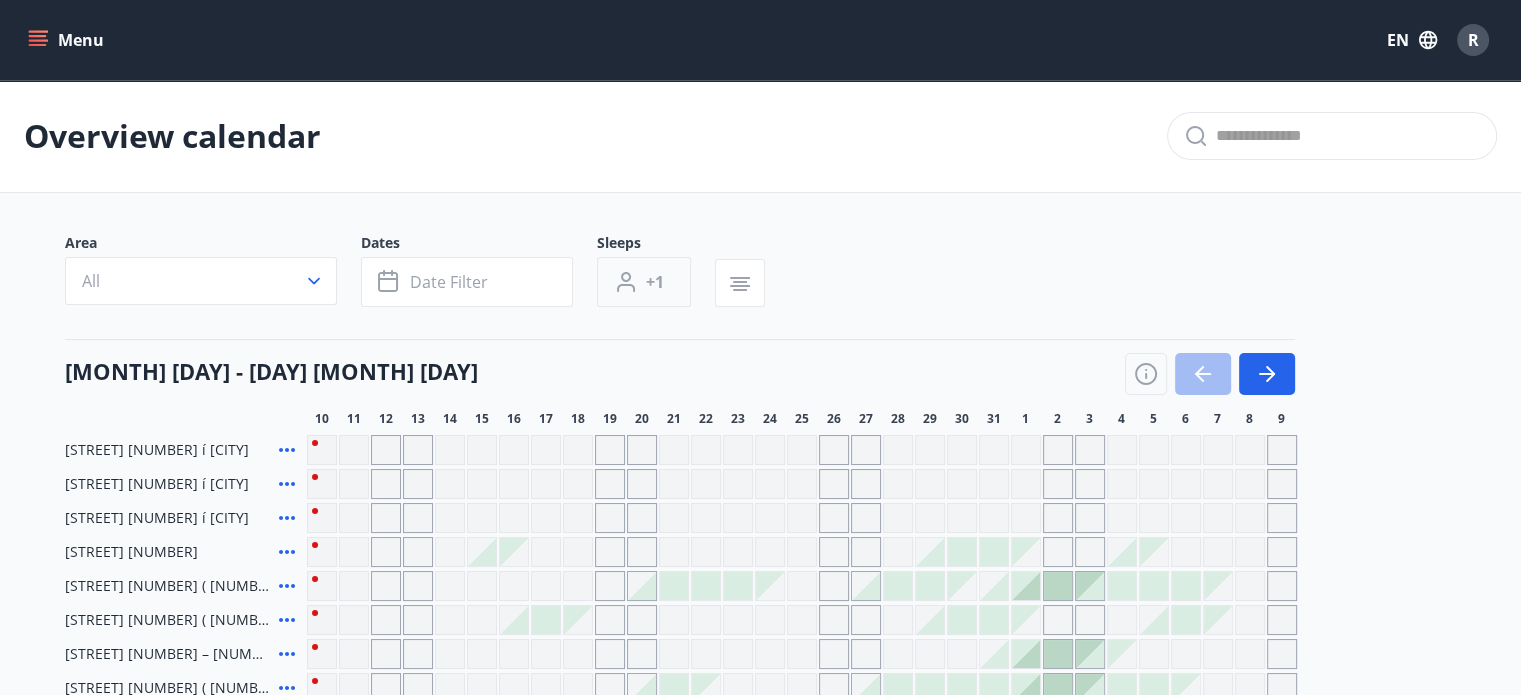 click on "+1" at bounding box center (655, 282) 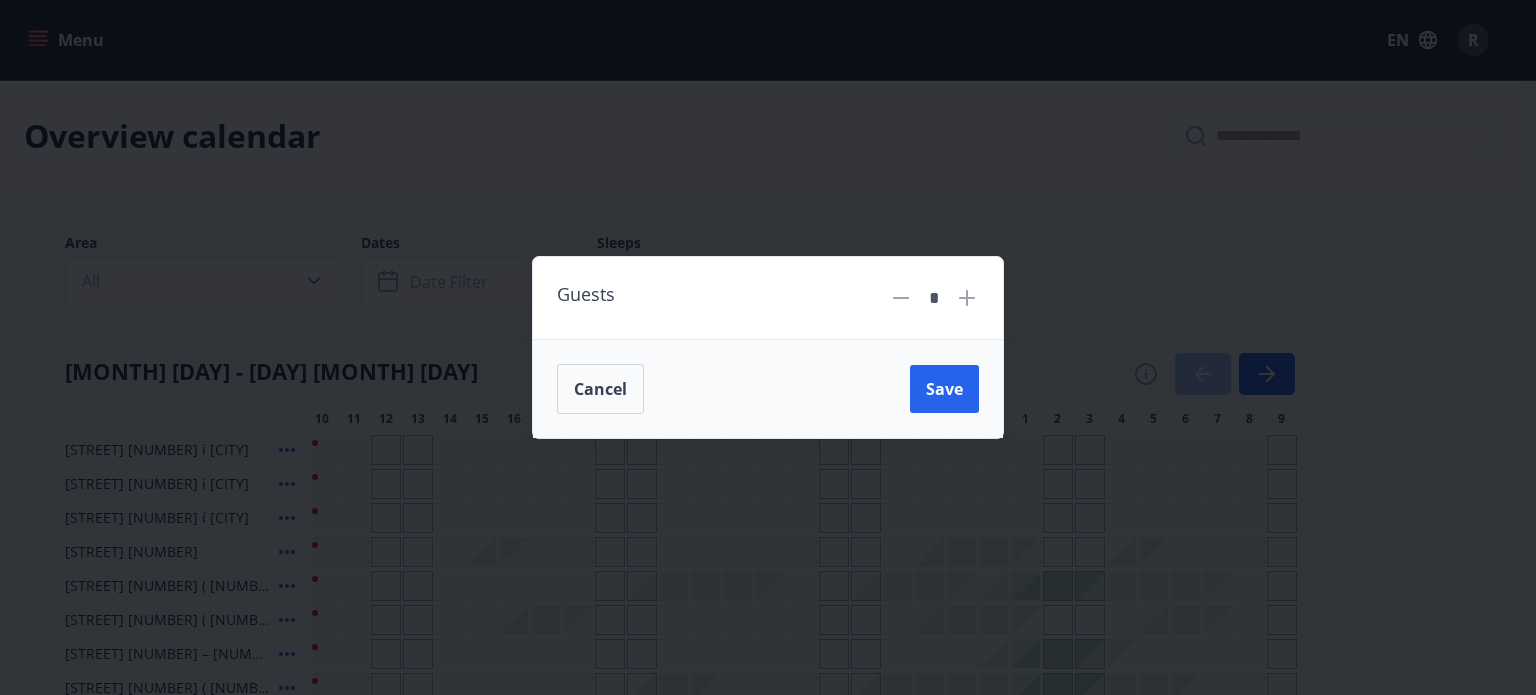 click on "*" at bounding box center [934, 298] 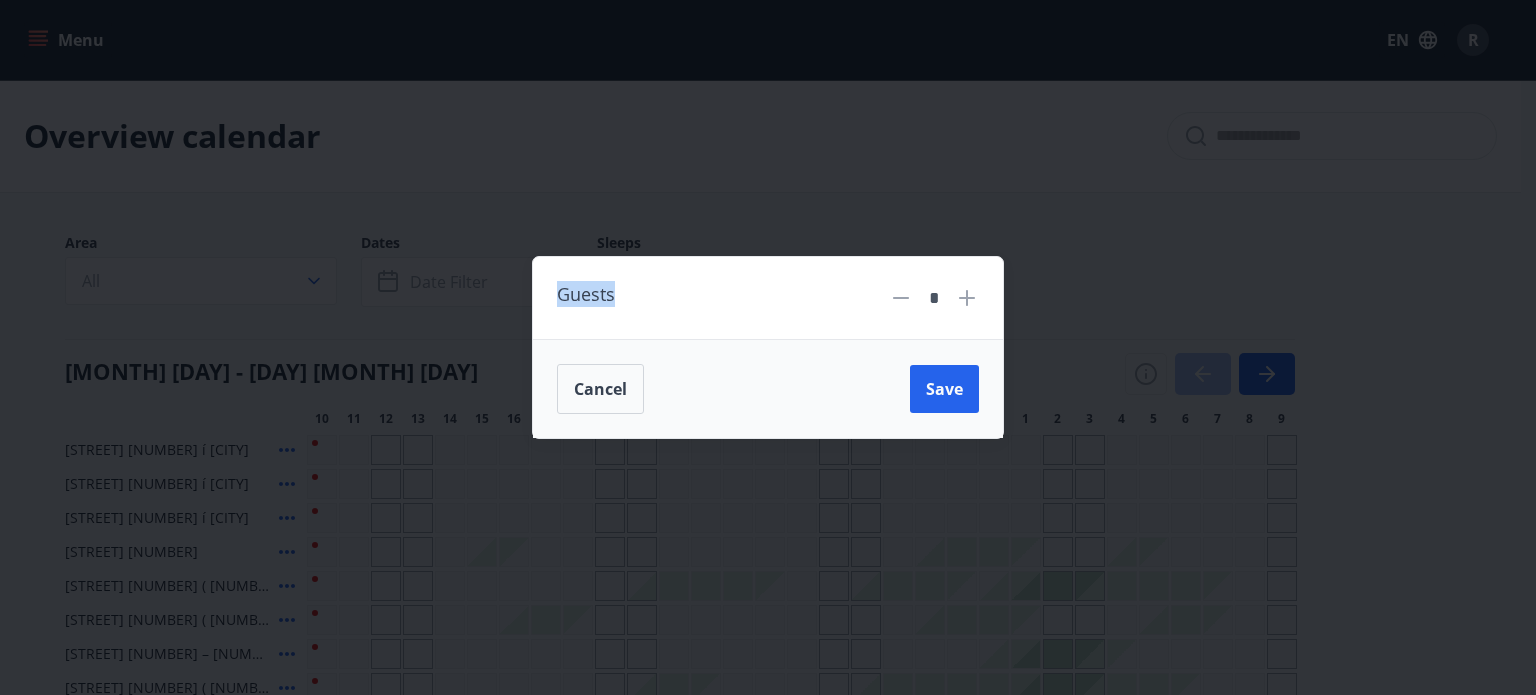 drag, startPoint x: 960, startPoint y: 311, endPoint x: 965, endPoint y: 299, distance: 13 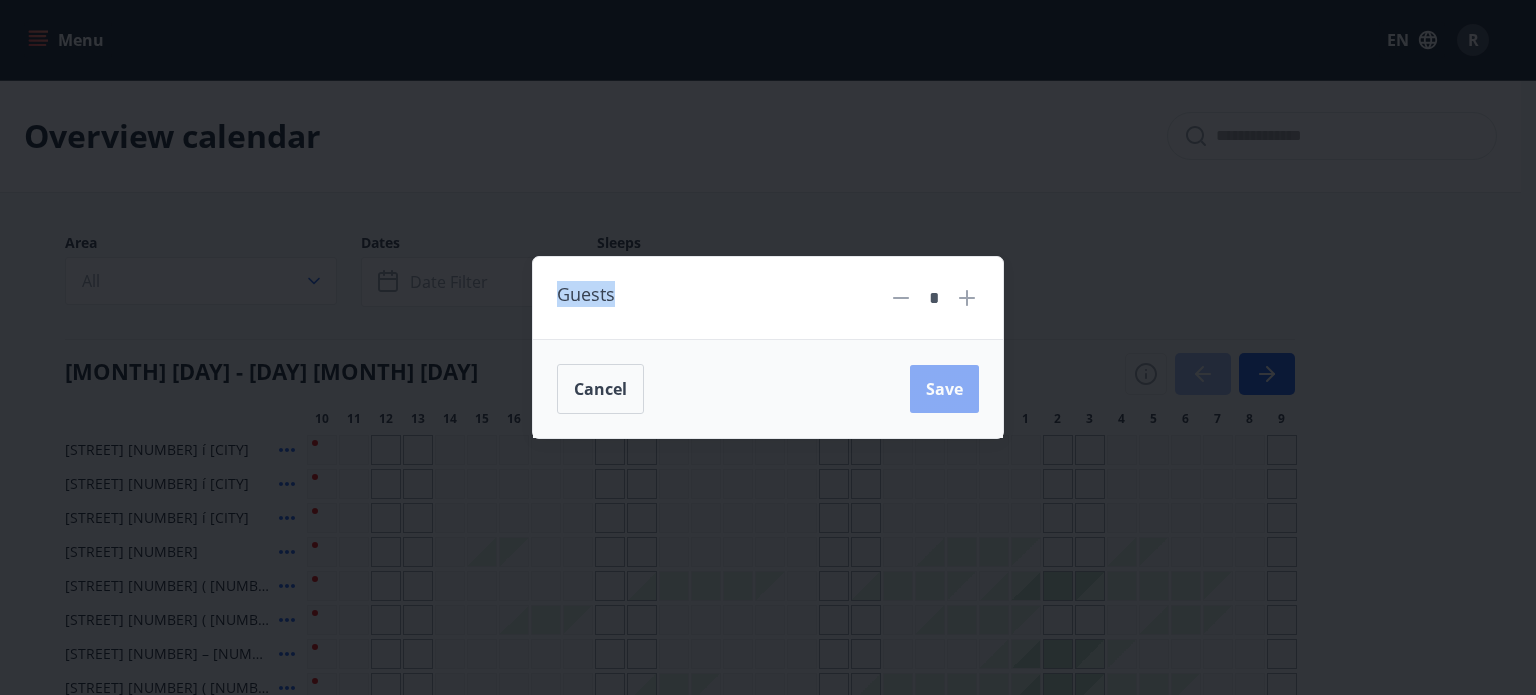 click on "Save" at bounding box center [944, 389] 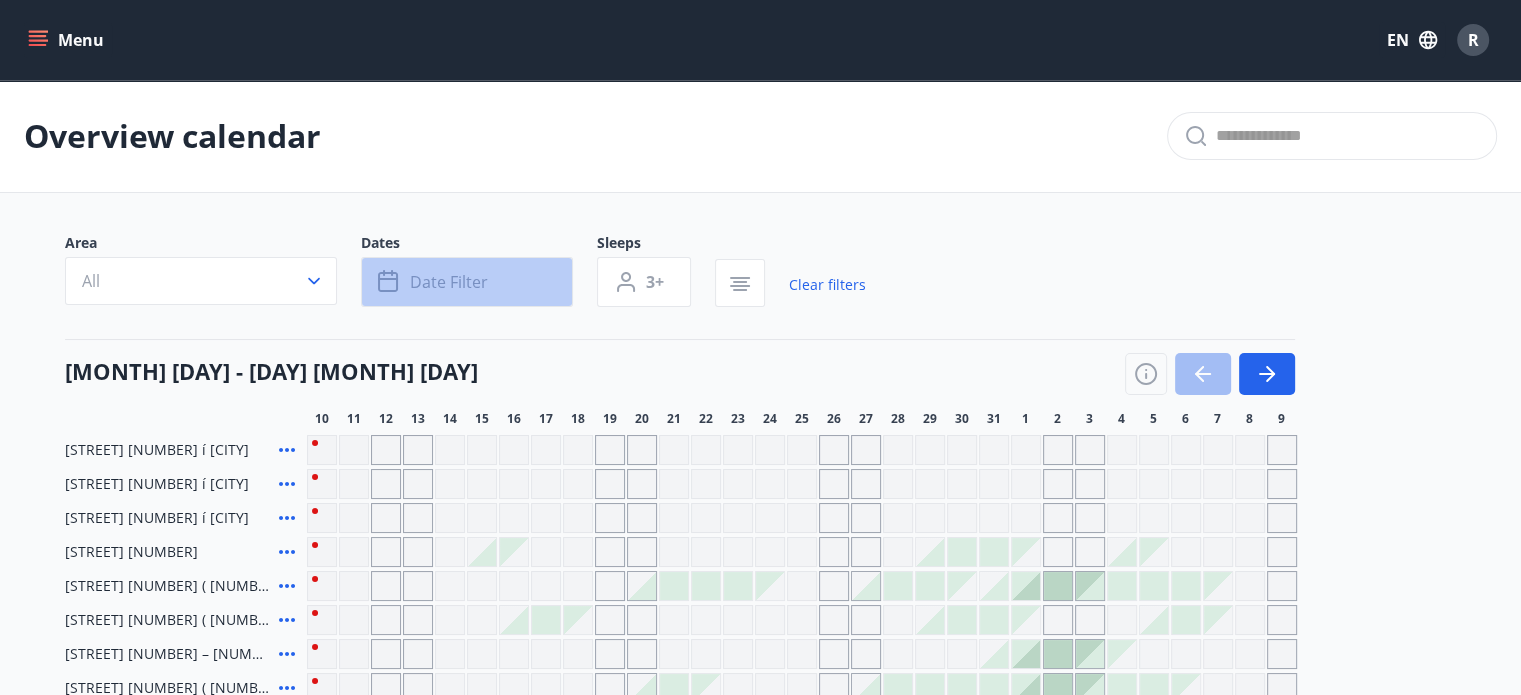 click on "Date filter" at bounding box center [467, 282] 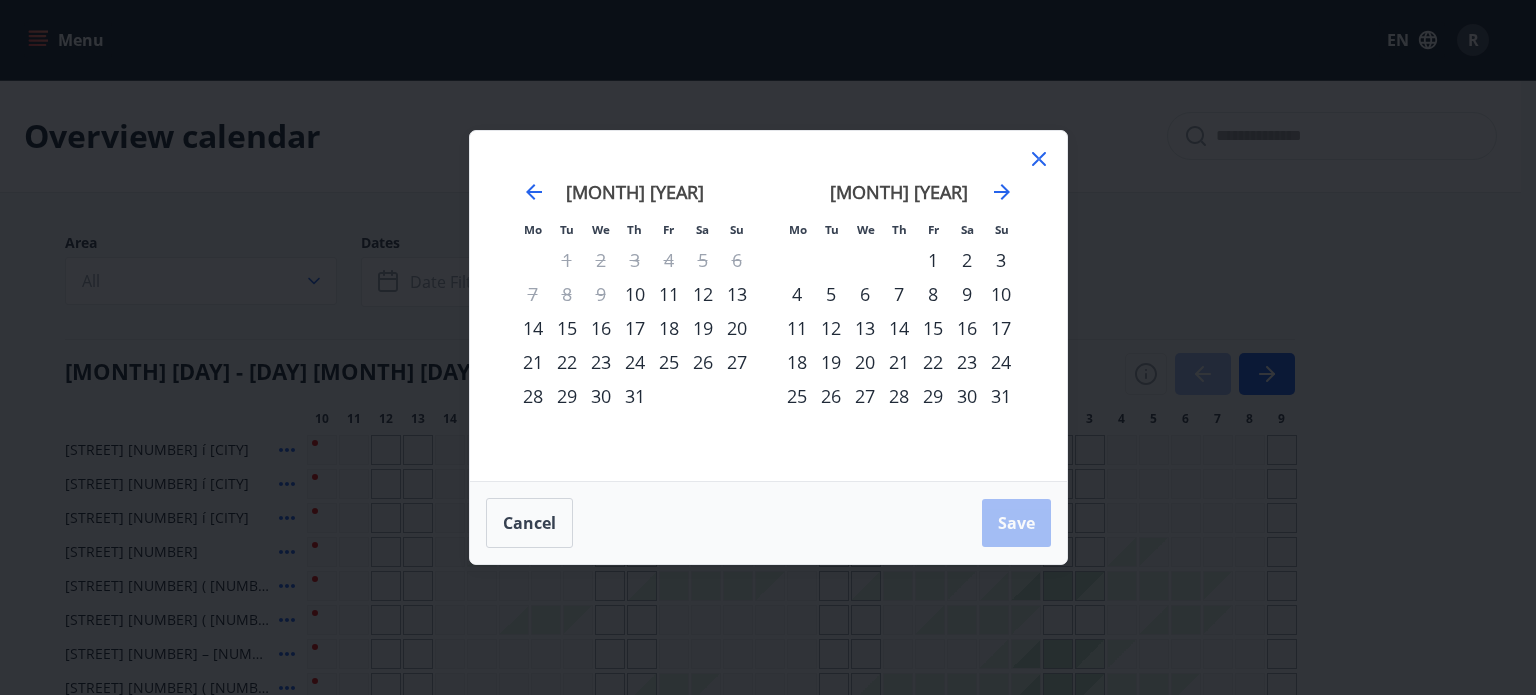 click on "14" at bounding box center [533, 328] 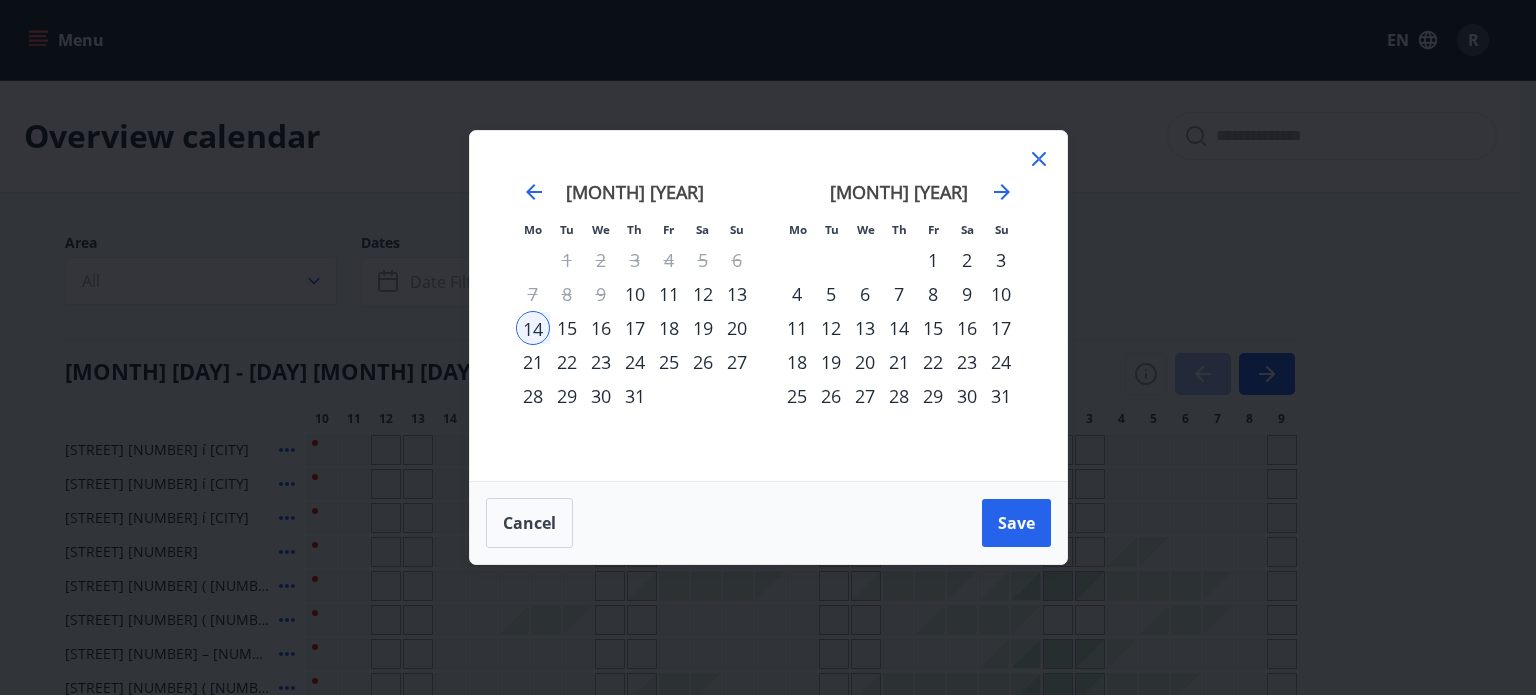 click on "15" at bounding box center (567, 328) 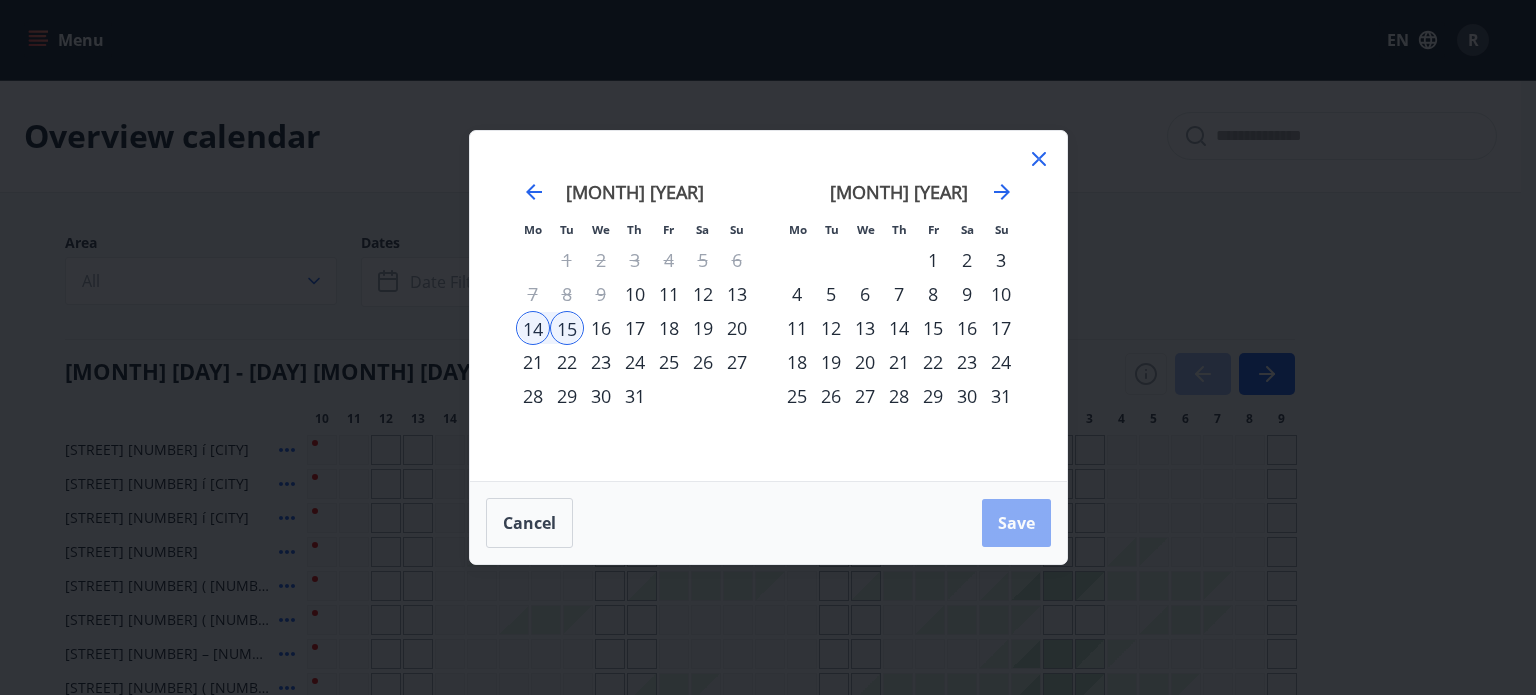 click on "Save" at bounding box center [1016, 523] 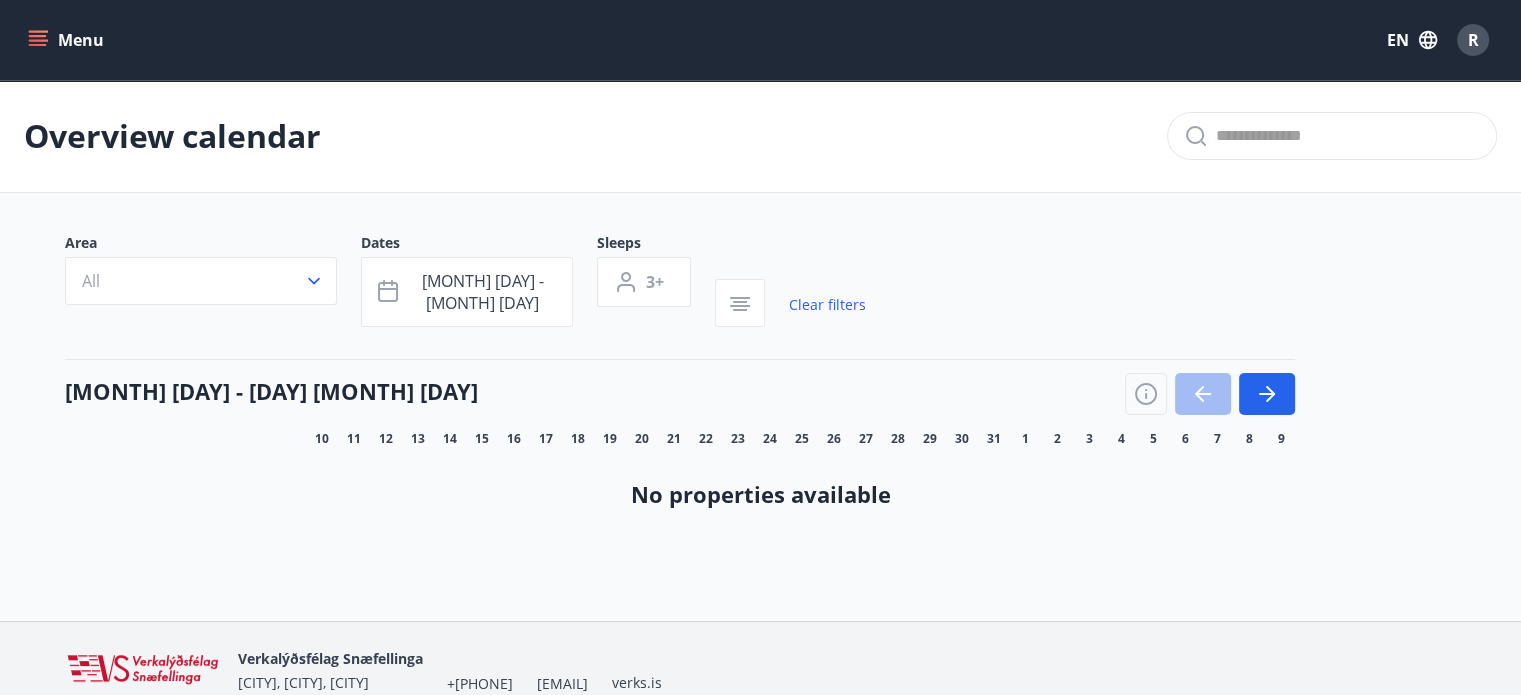 scroll, scrollTop: 0, scrollLeft: 0, axis: both 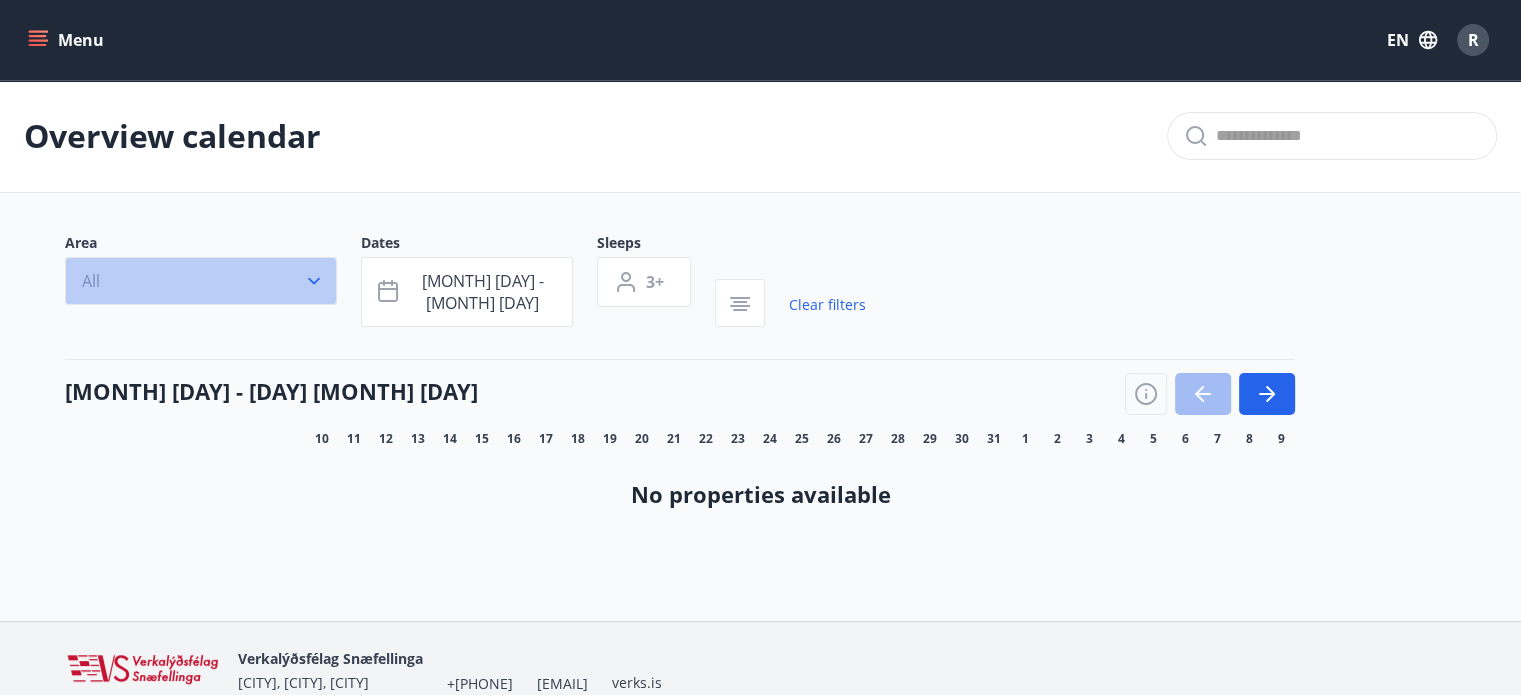 click on "All" at bounding box center [201, 281] 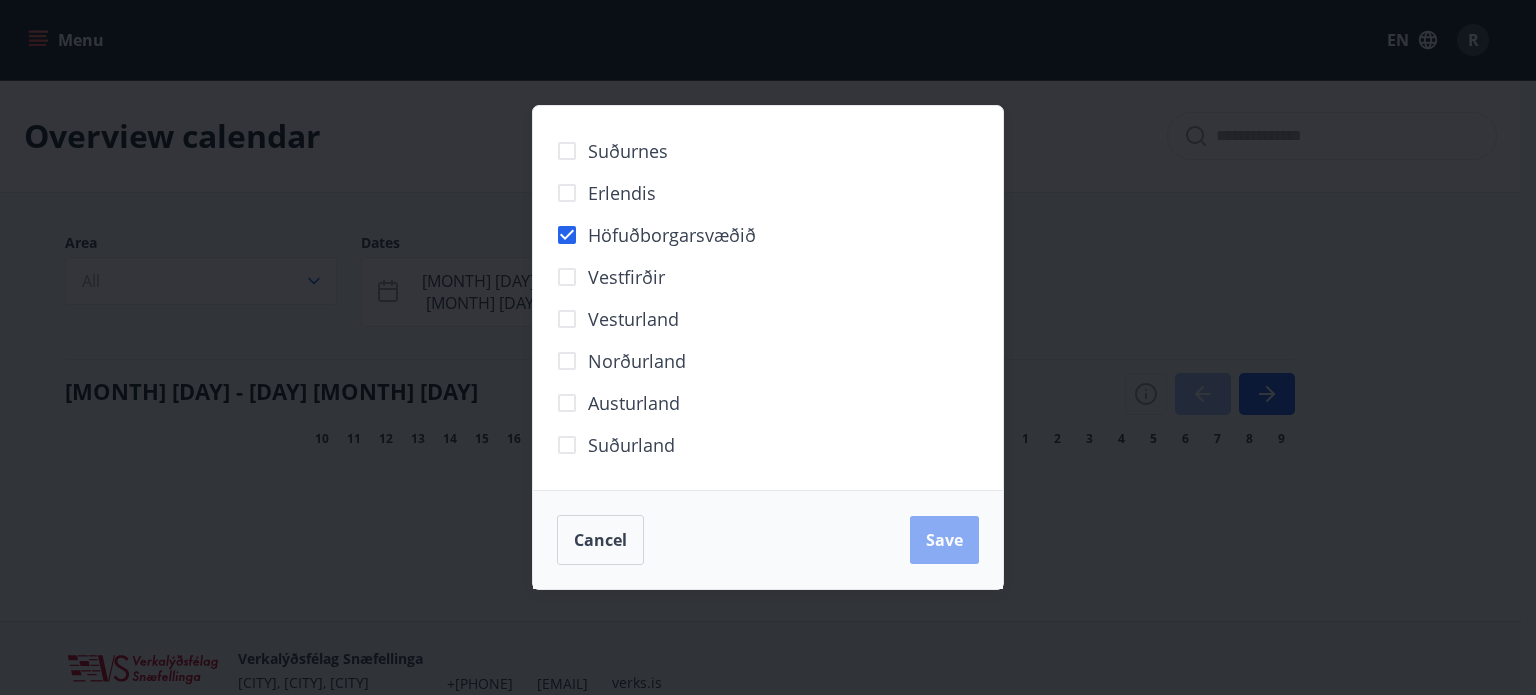 click on "Save" at bounding box center (944, 540) 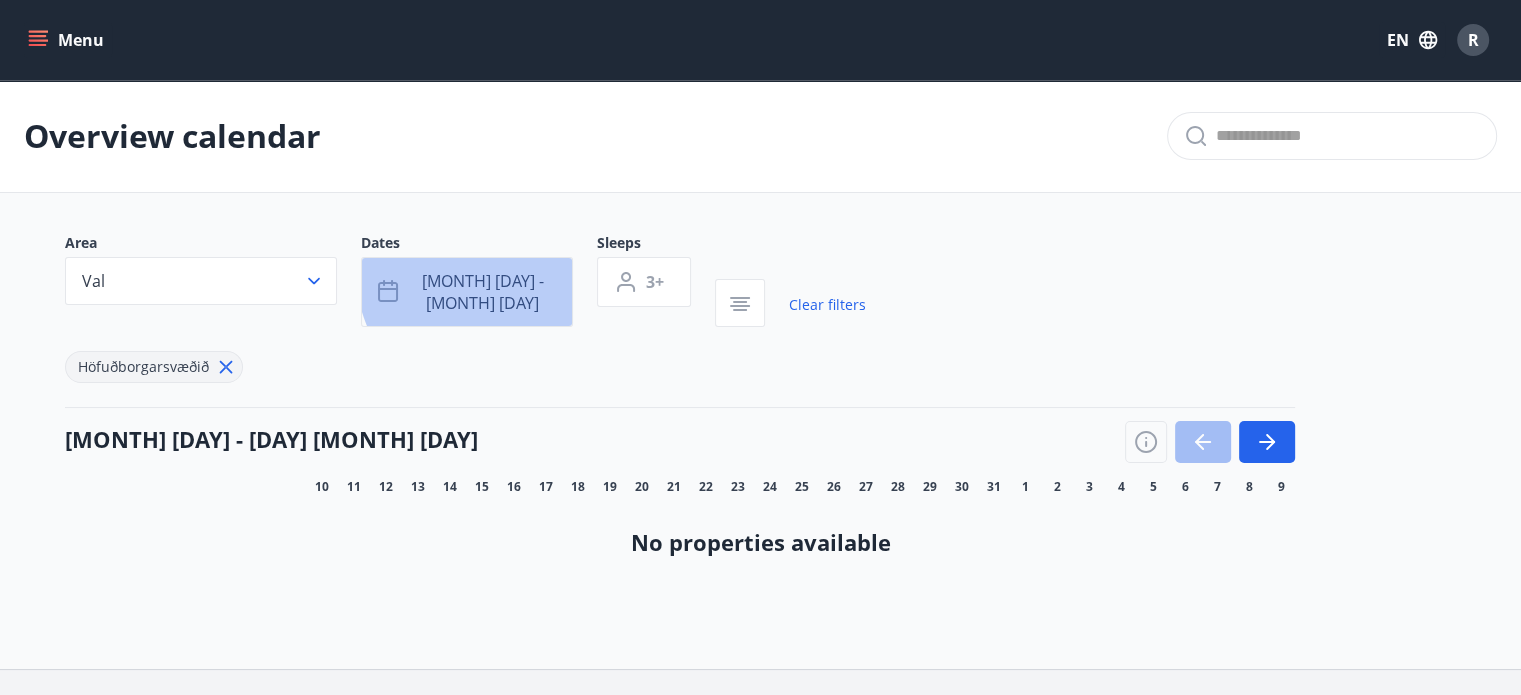 click on "[MONTH] [DAY] - [MONTH] [DAY]" at bounding box center [483, 292] 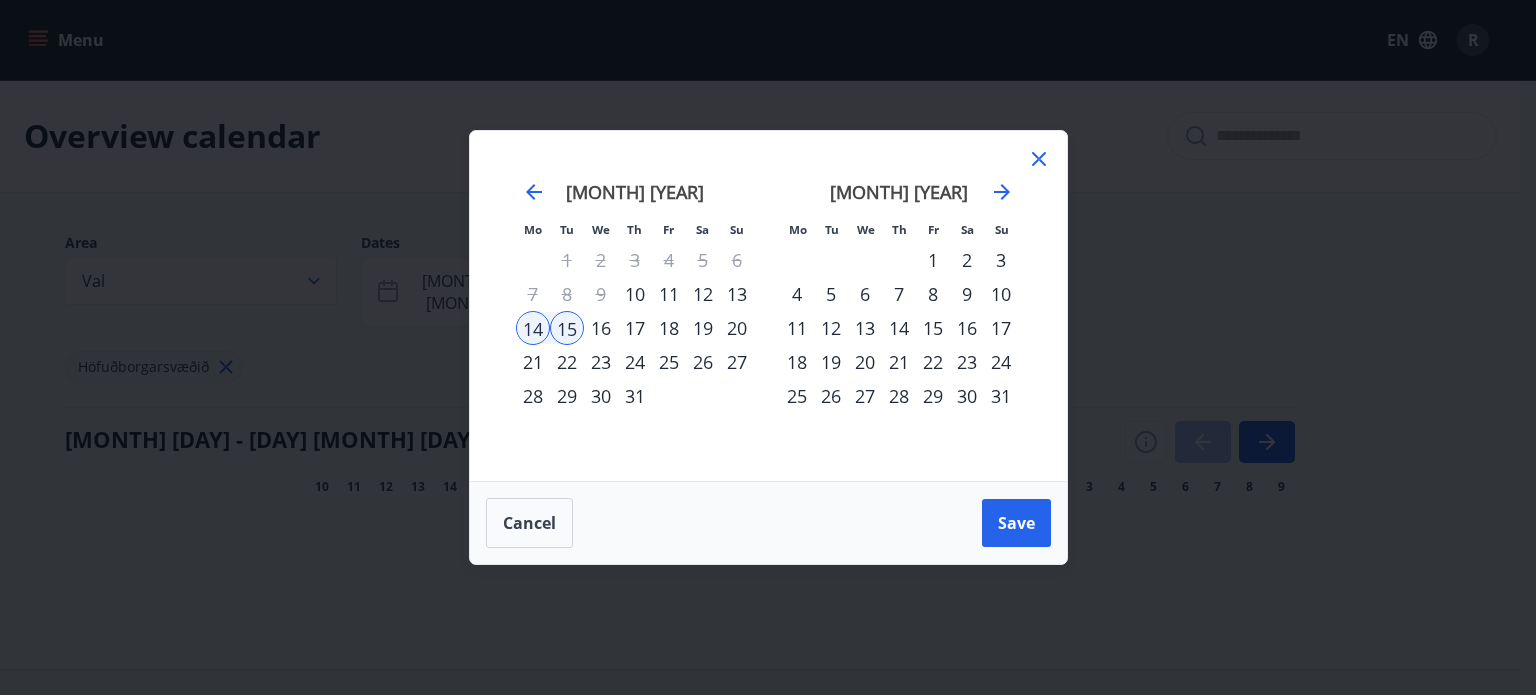 click on "16" at bounding box center (601, 328) 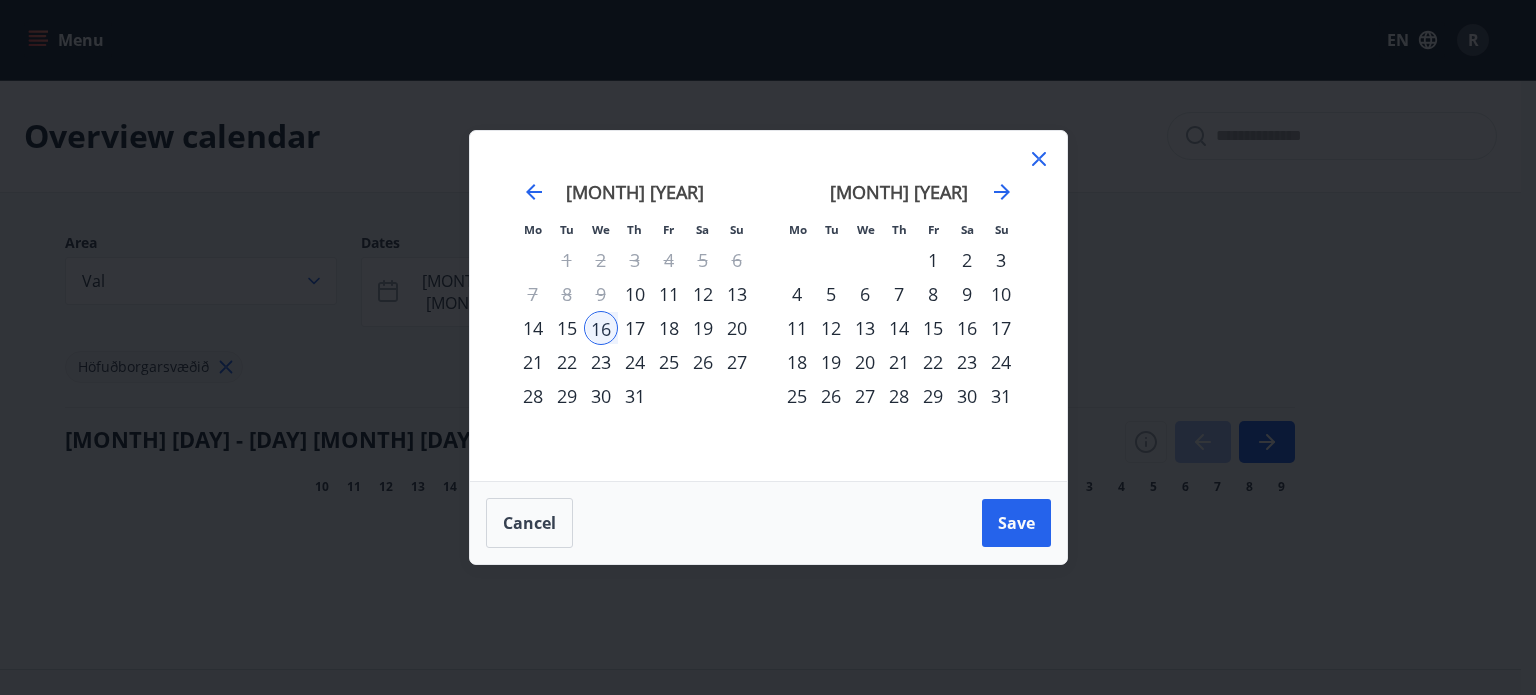 click on "14" at bounding box center [533, 328] 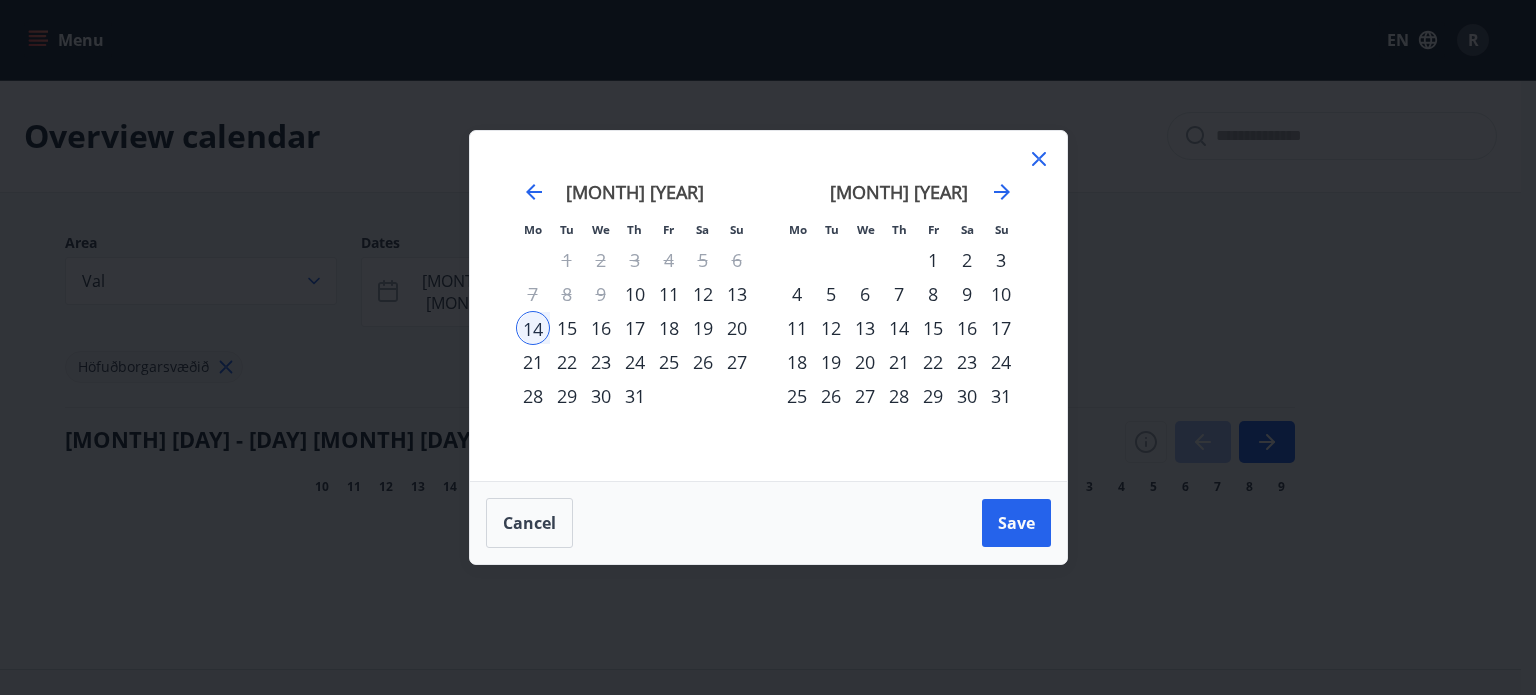 click on "15" at bounding box center (567, 328) 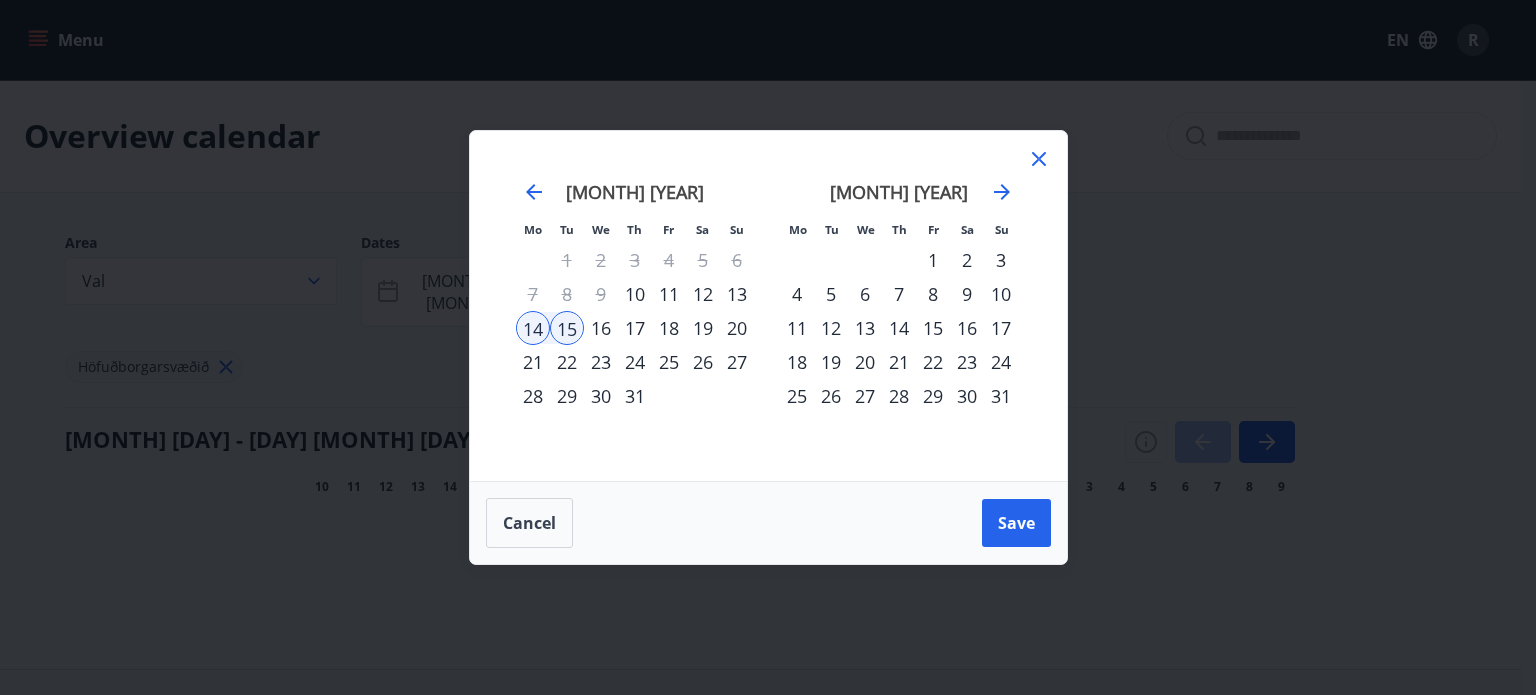 click on "16" at bounding box center (601, 328) 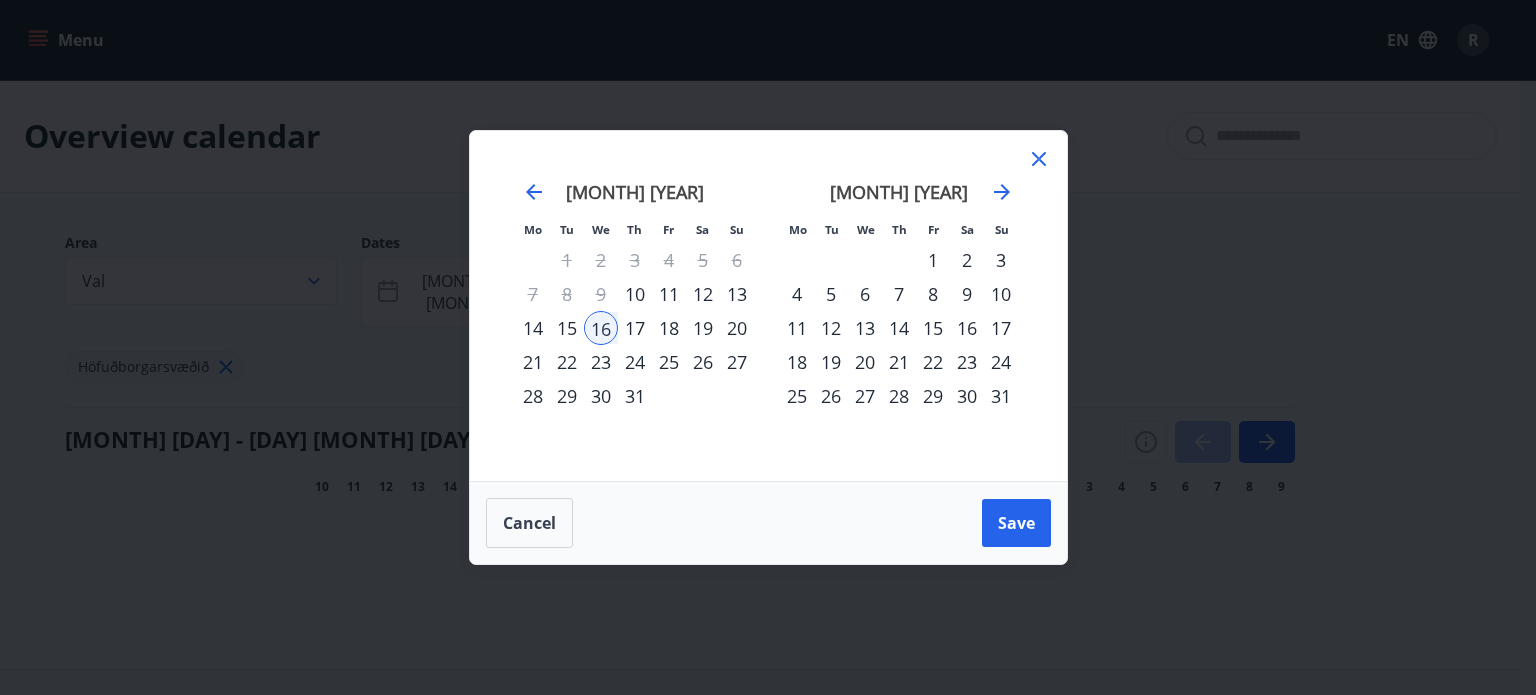 click on "15" at bounding box center (567, 328) 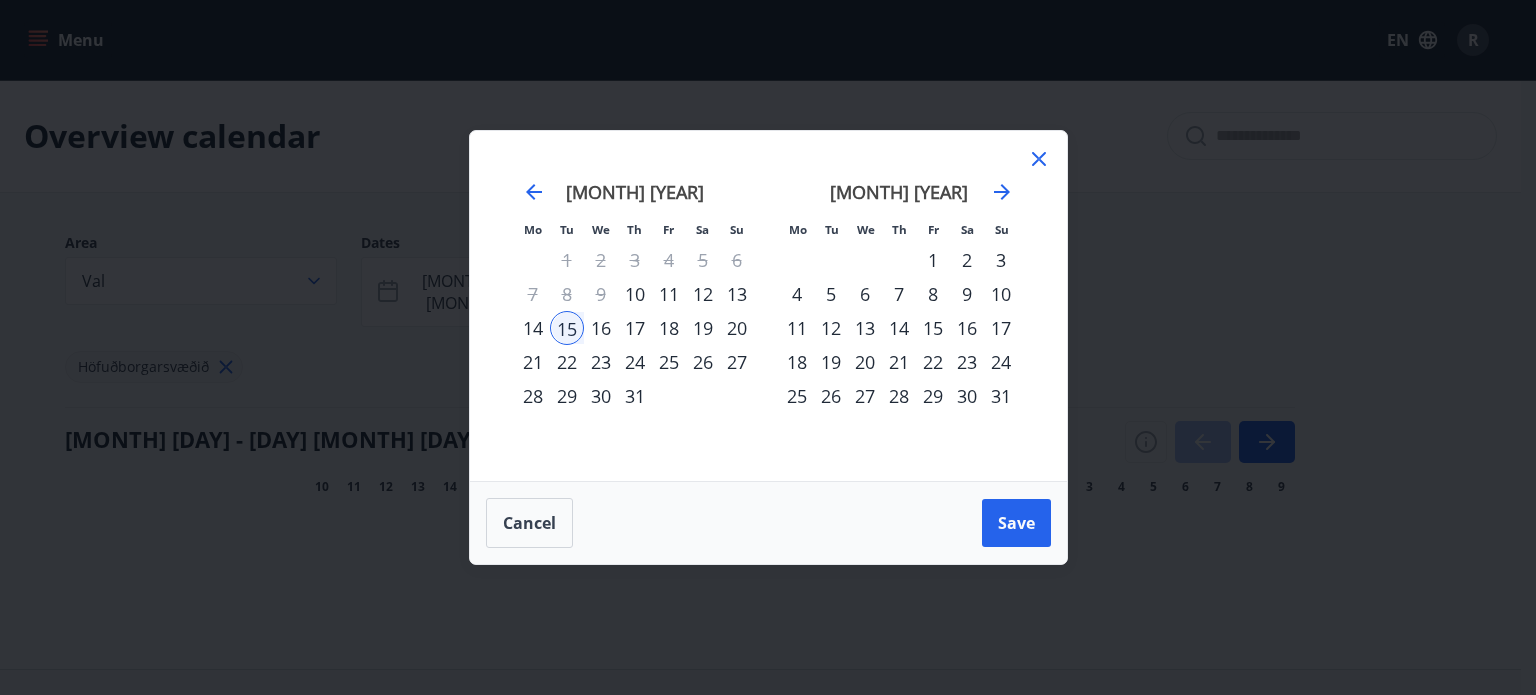 click on "16" at bounding box center (601, 328) 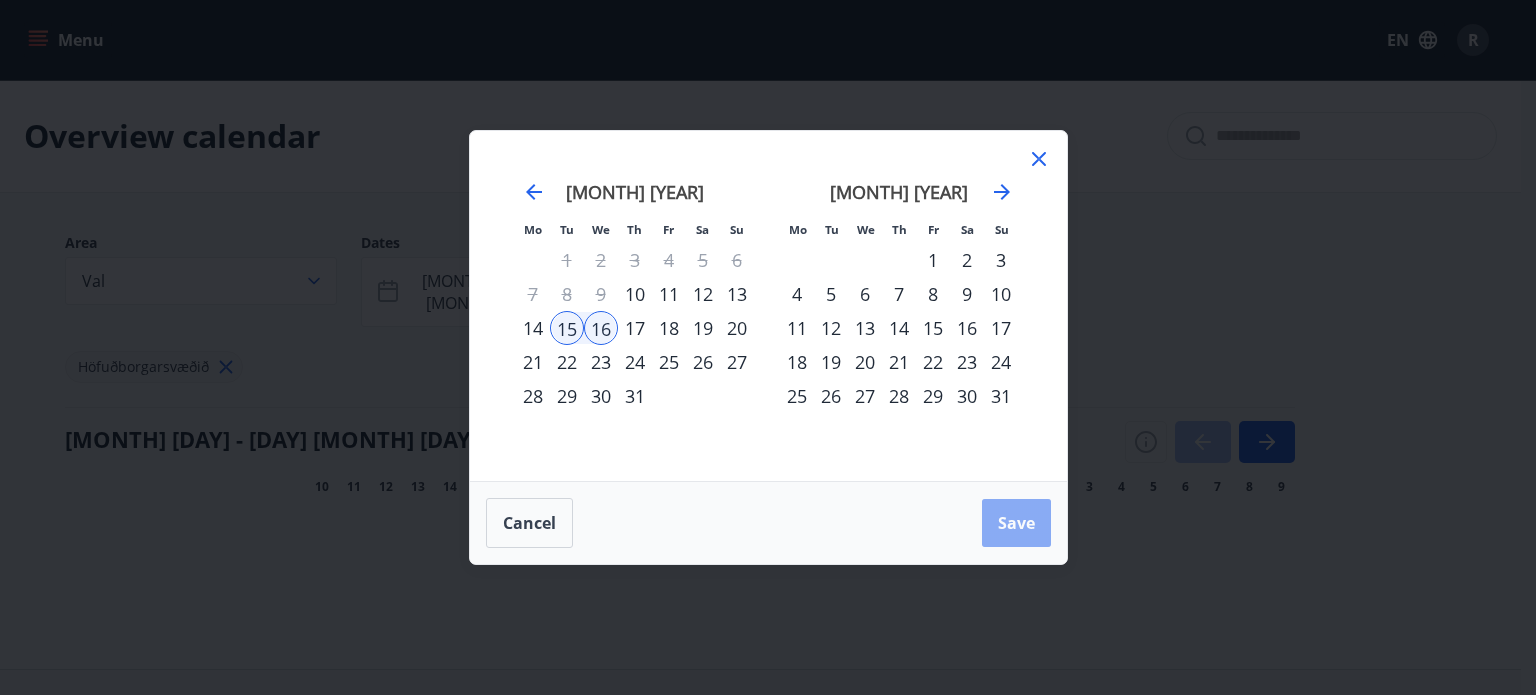 click on "Save" at bounding box center (1016, 523) 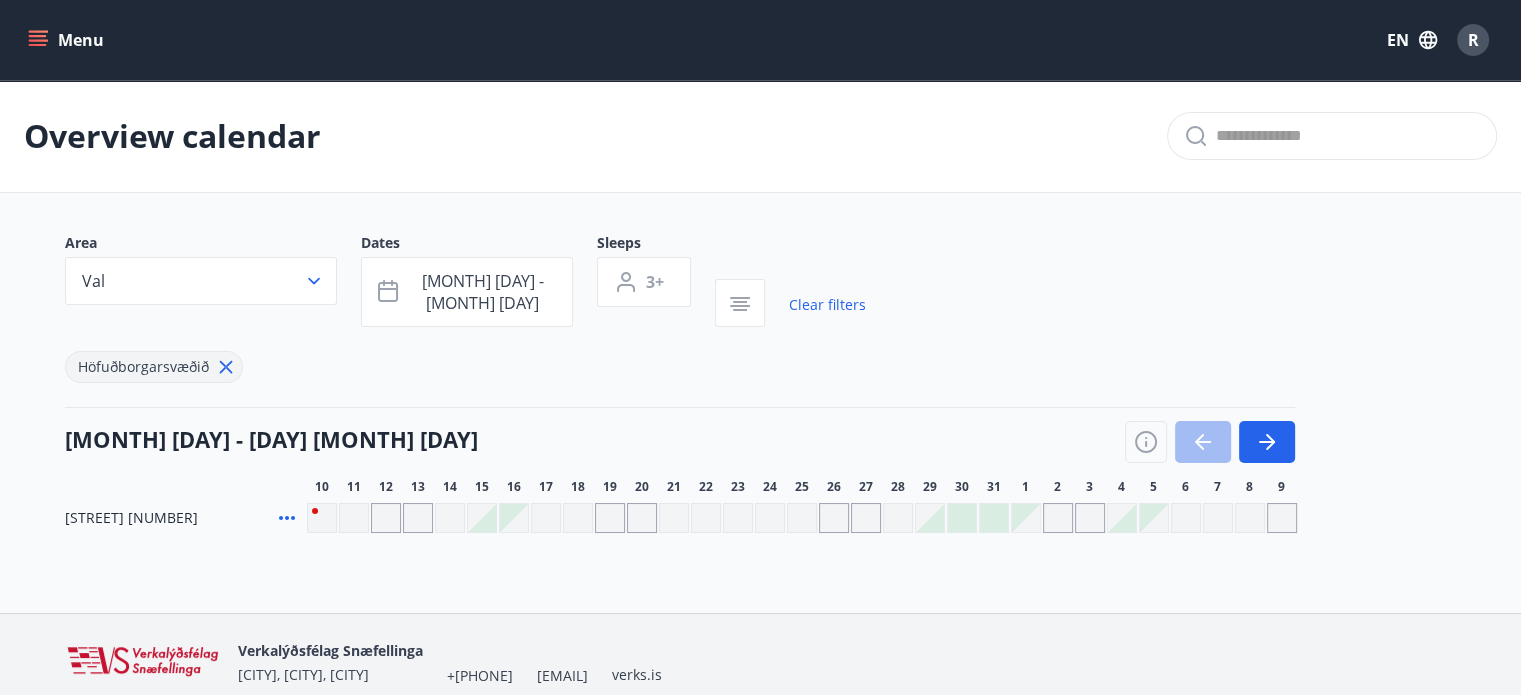 scroll, scrollTop: 64, scrollLeft: 0, axis: vertical 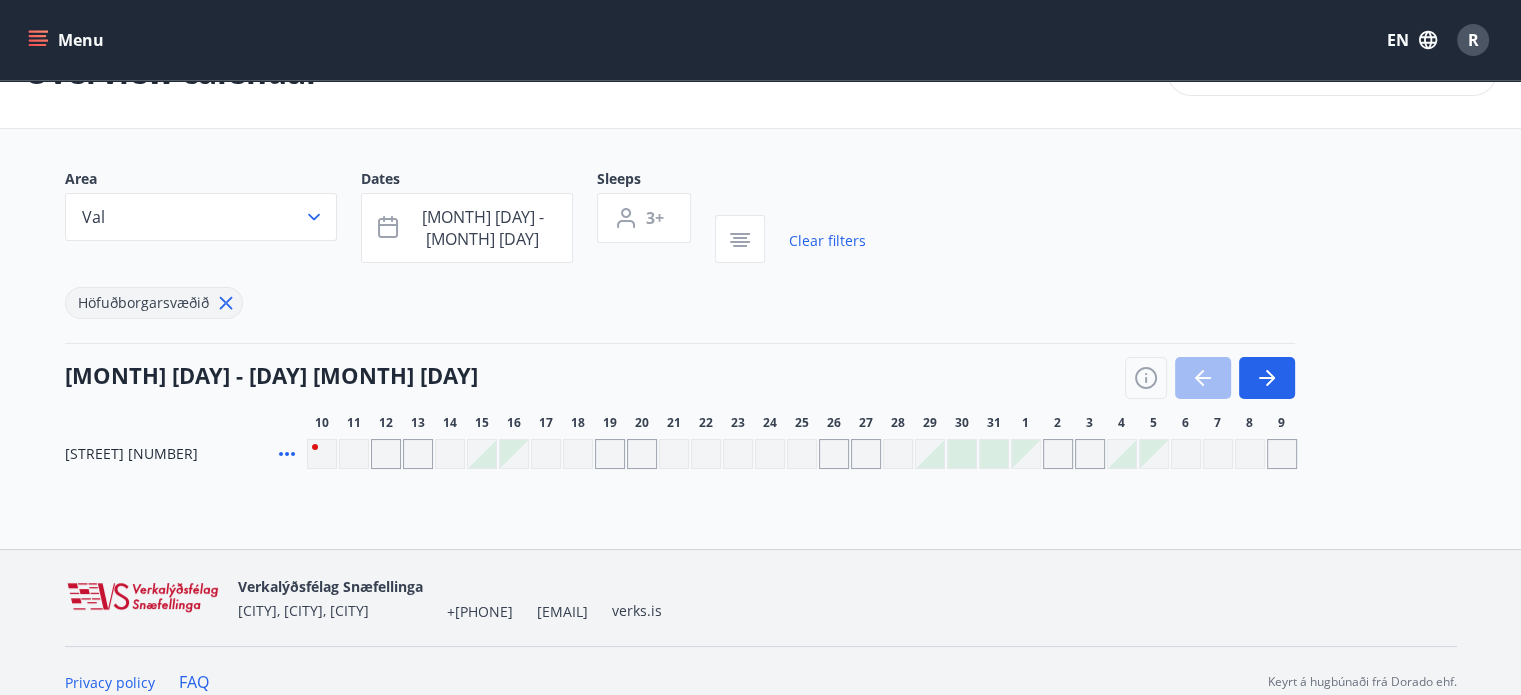click on "Area Val Dates [MONTH] [DAY] - [MONTH] [DAY] Sleeps 3+ Clear filters Höfuðborgarsvæðið [MONTH] [DAY] - [DAY] [MONTH] [DAY] 10 11 12 13 14 15 16 17 18 19 20 21 22 23 24 25 26 27 28 29 30 31 1 2 3 4 5 6 7 8 9 [STREET] [NUMBER]" at bounding box center [761, 319] 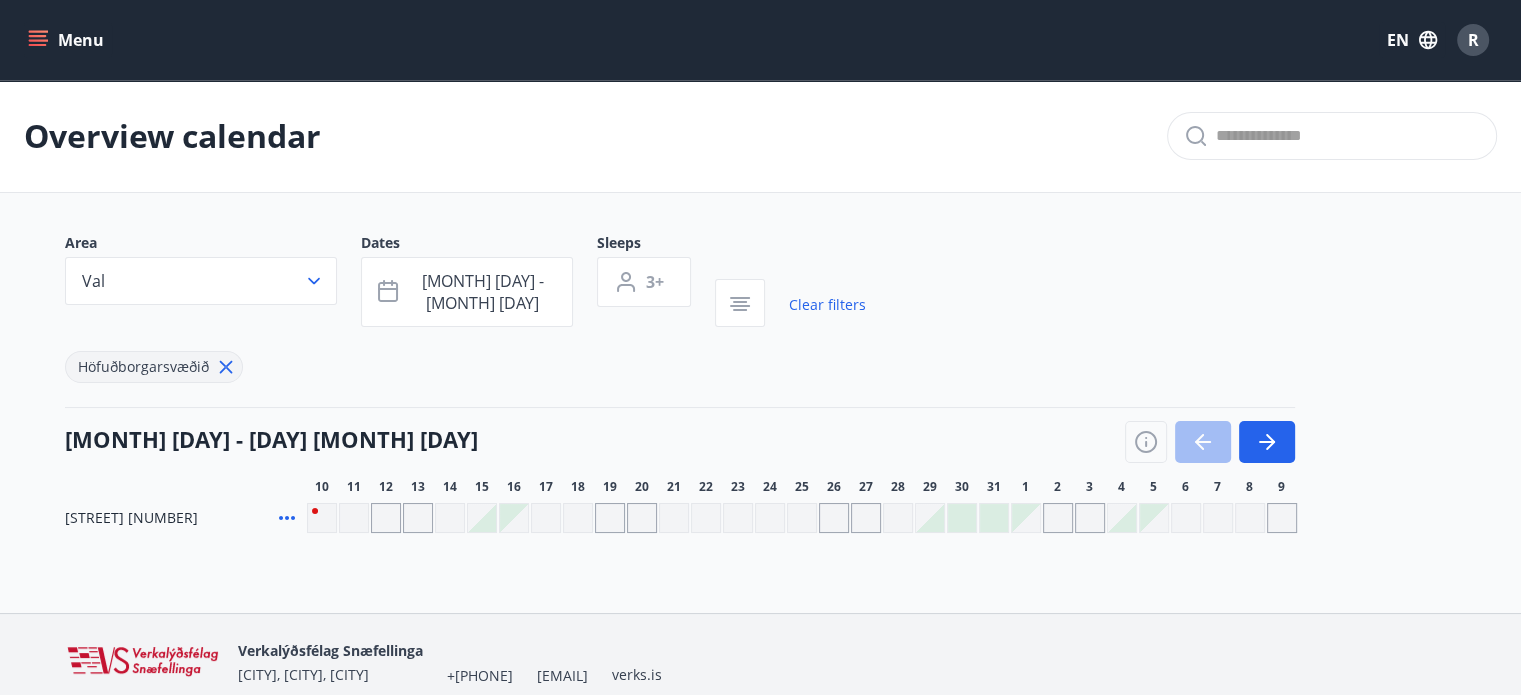 click on "Menu" at bounding box center [68, 40] 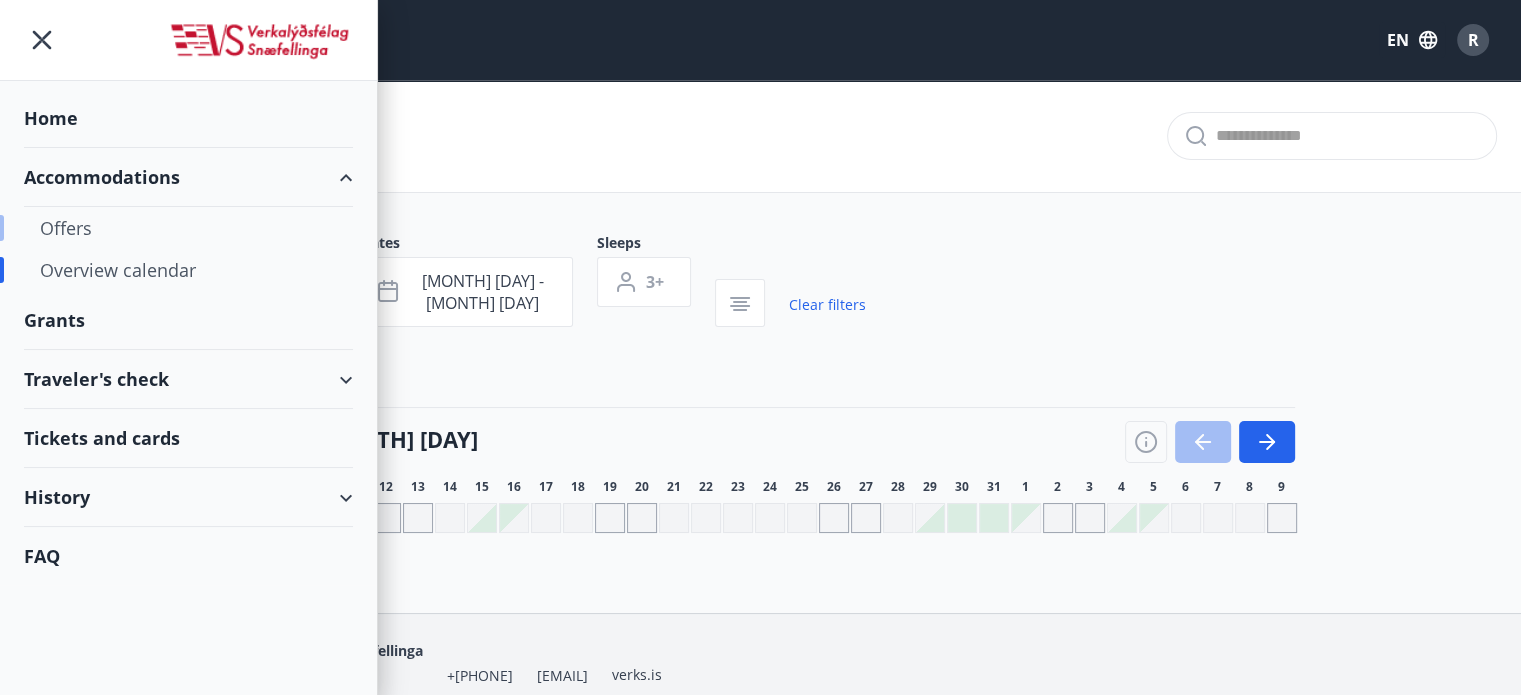 click on "Offers" at bounding box center (188, 228) 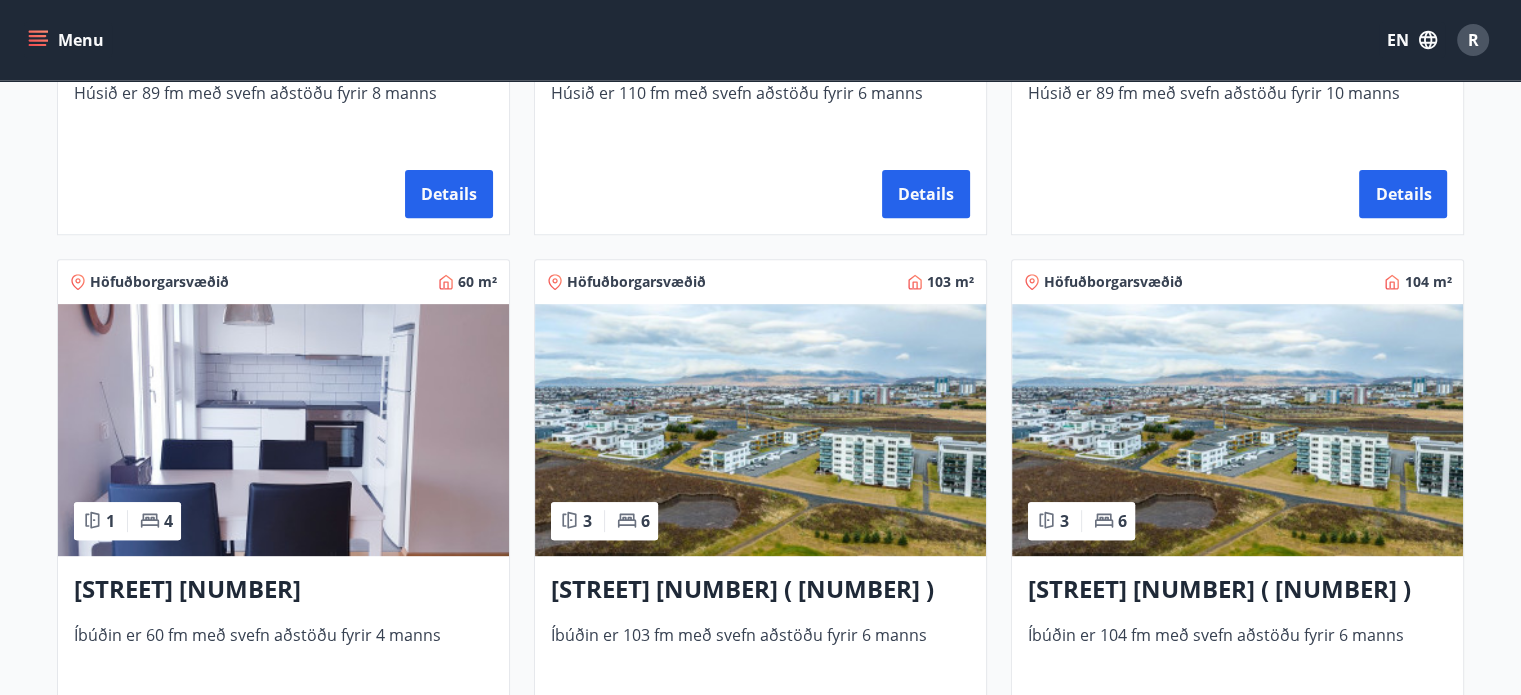 scroll, scrollTop: 936, scrollLeft: 0, axis: vertical 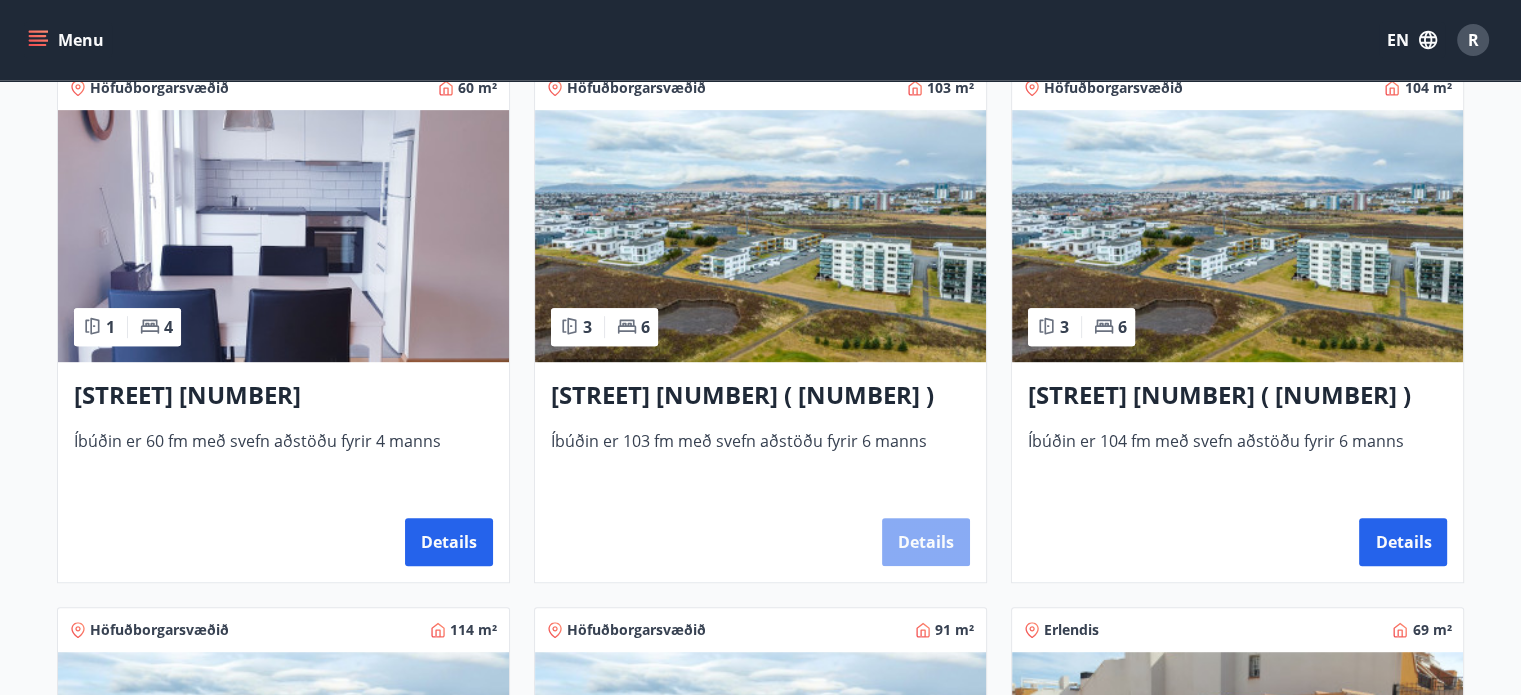 click on "Details" at bounding box center [926, 542] 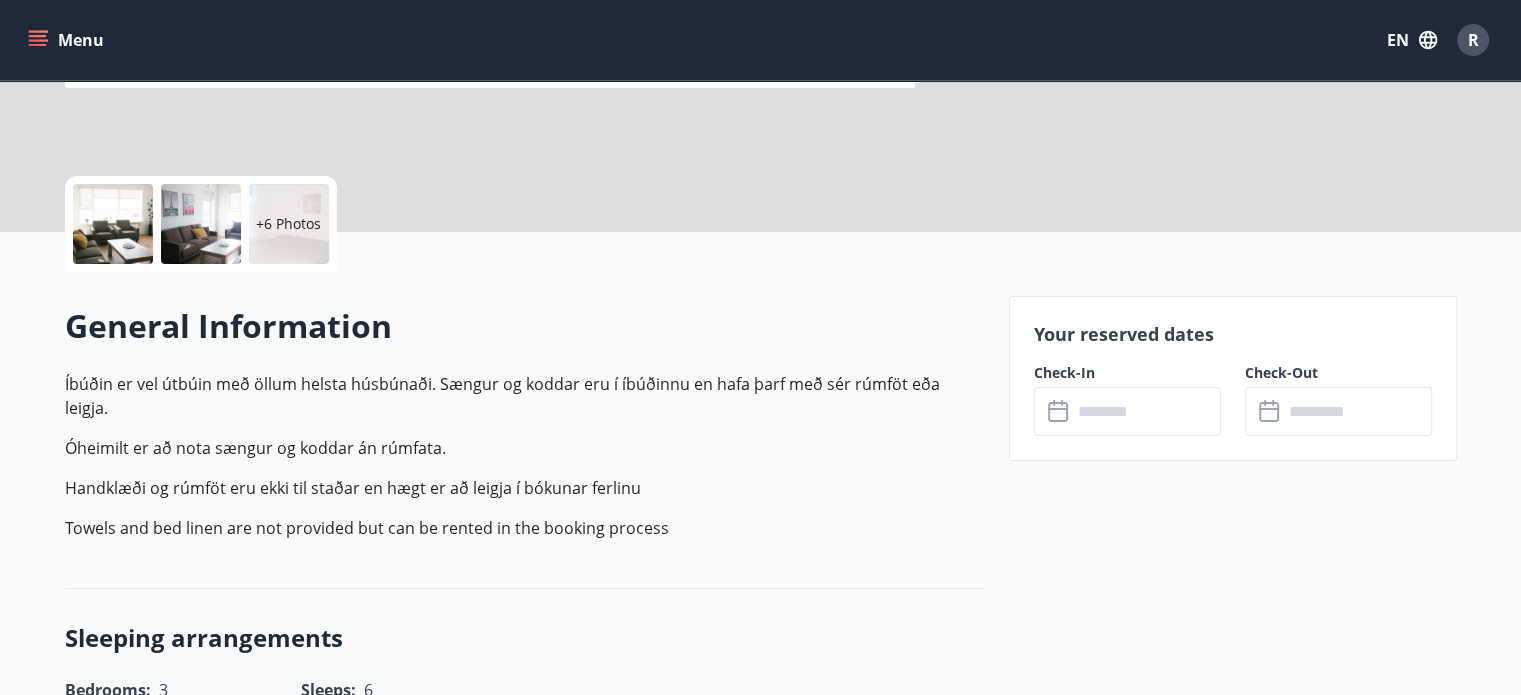 scroll, scrollTop: 368, scrollLeft: 0, axis: vertical 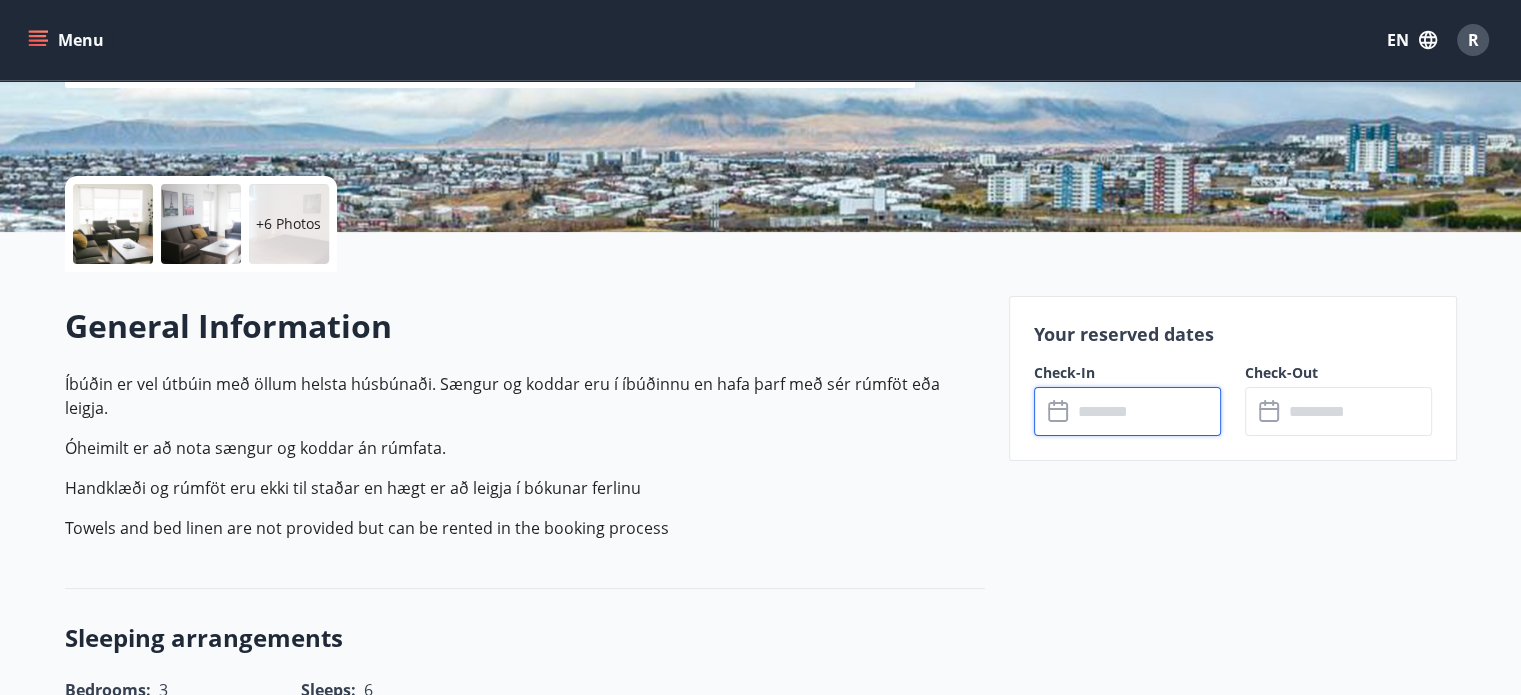 click at bounding box center (1146, 411) 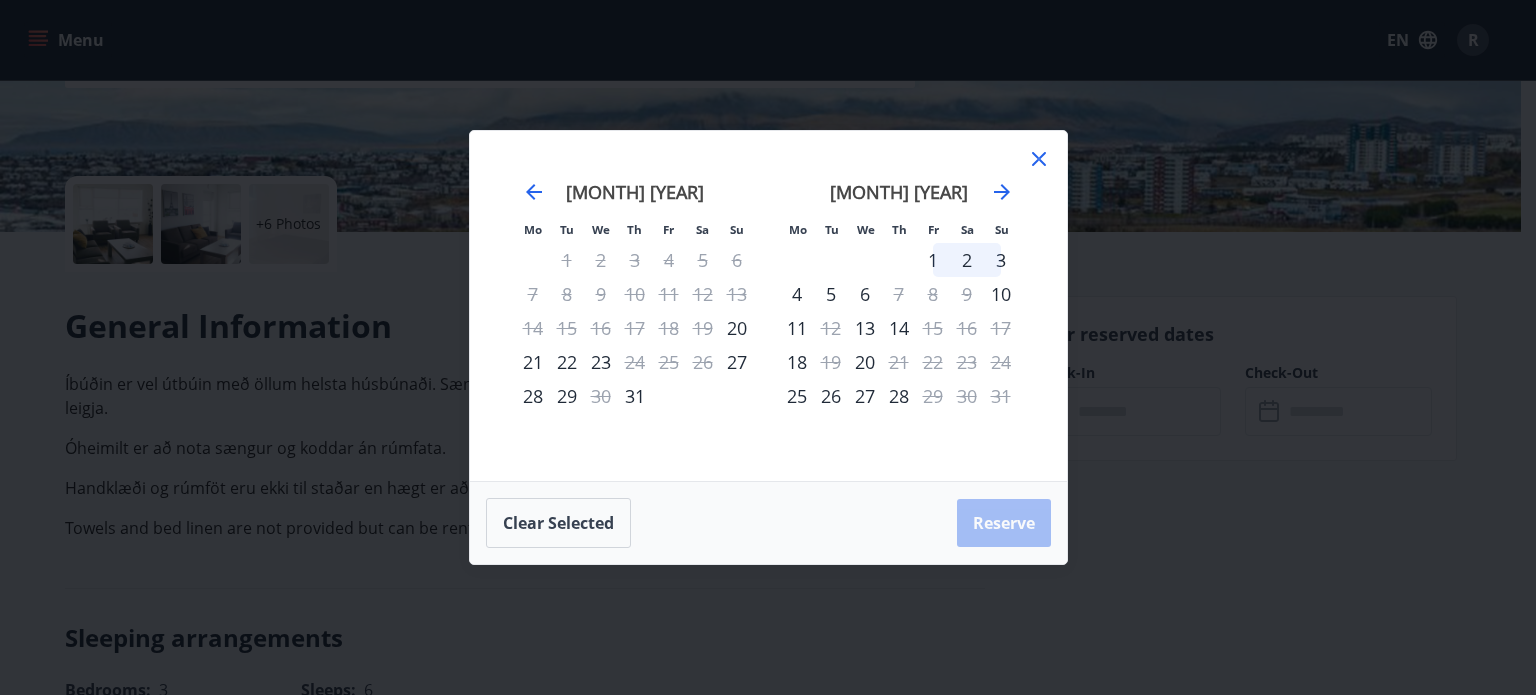 click 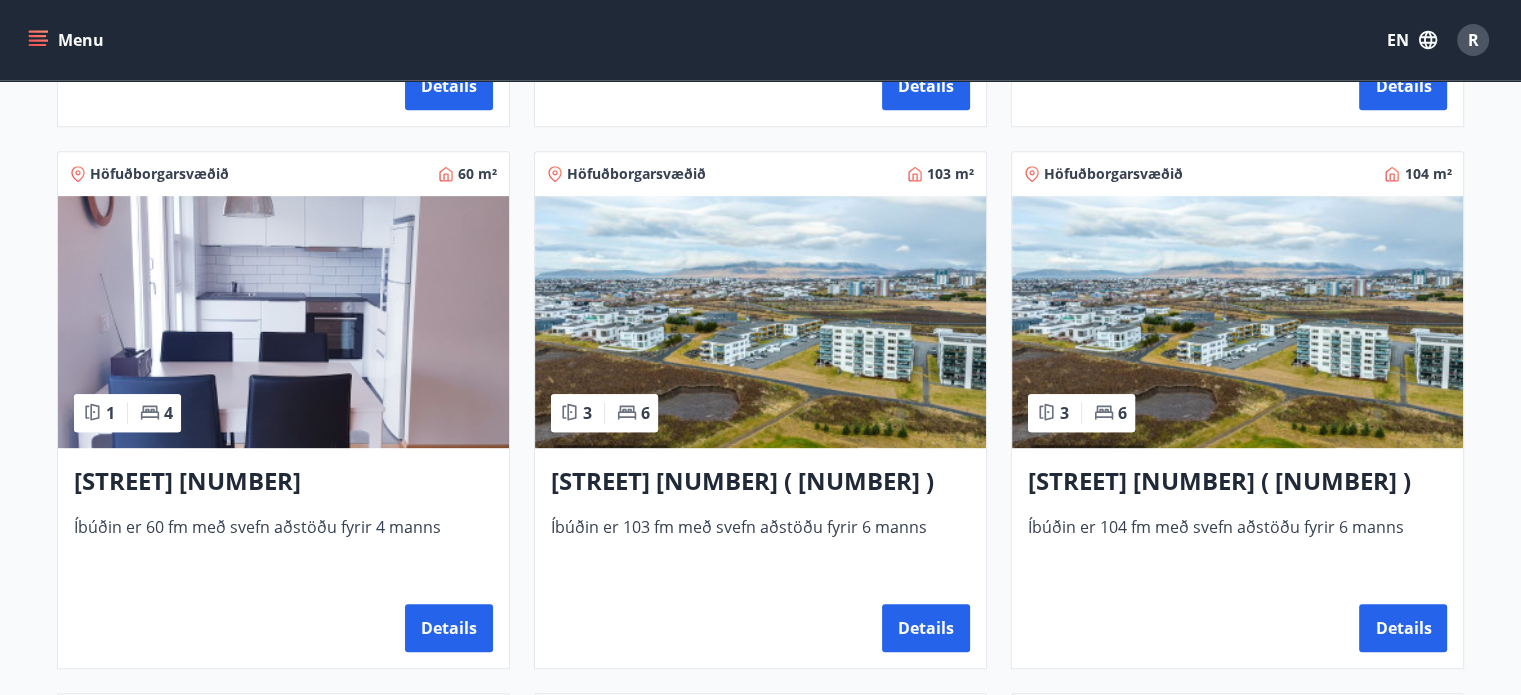 scroll, scrollTop: 851, scrollLeft: 0, axis: vertical 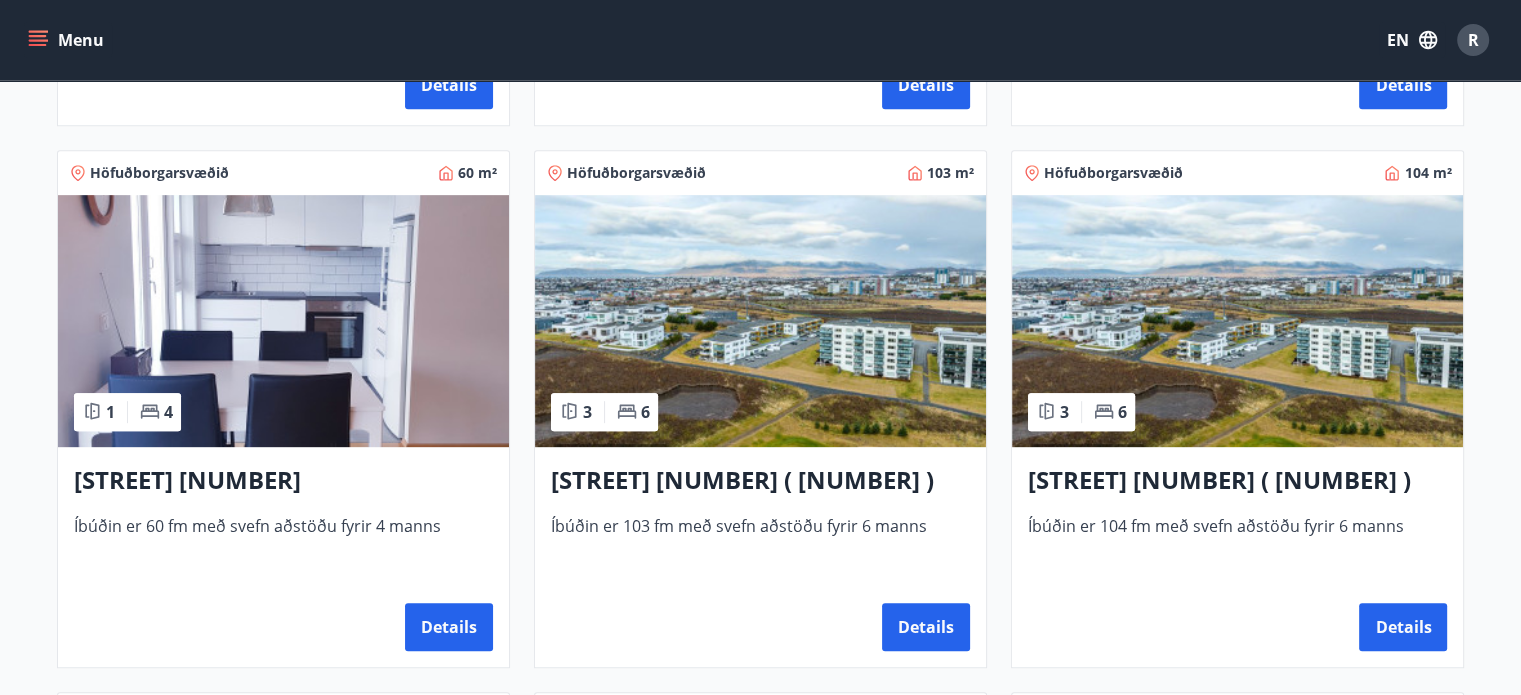 click on "[STREET] [NUMBER] ( [NUMBER] ) Íbúðin er [NUMBER] fm með svefn aðstöðu fyrir 6 manns Details" at bounding box center (1237, 557) 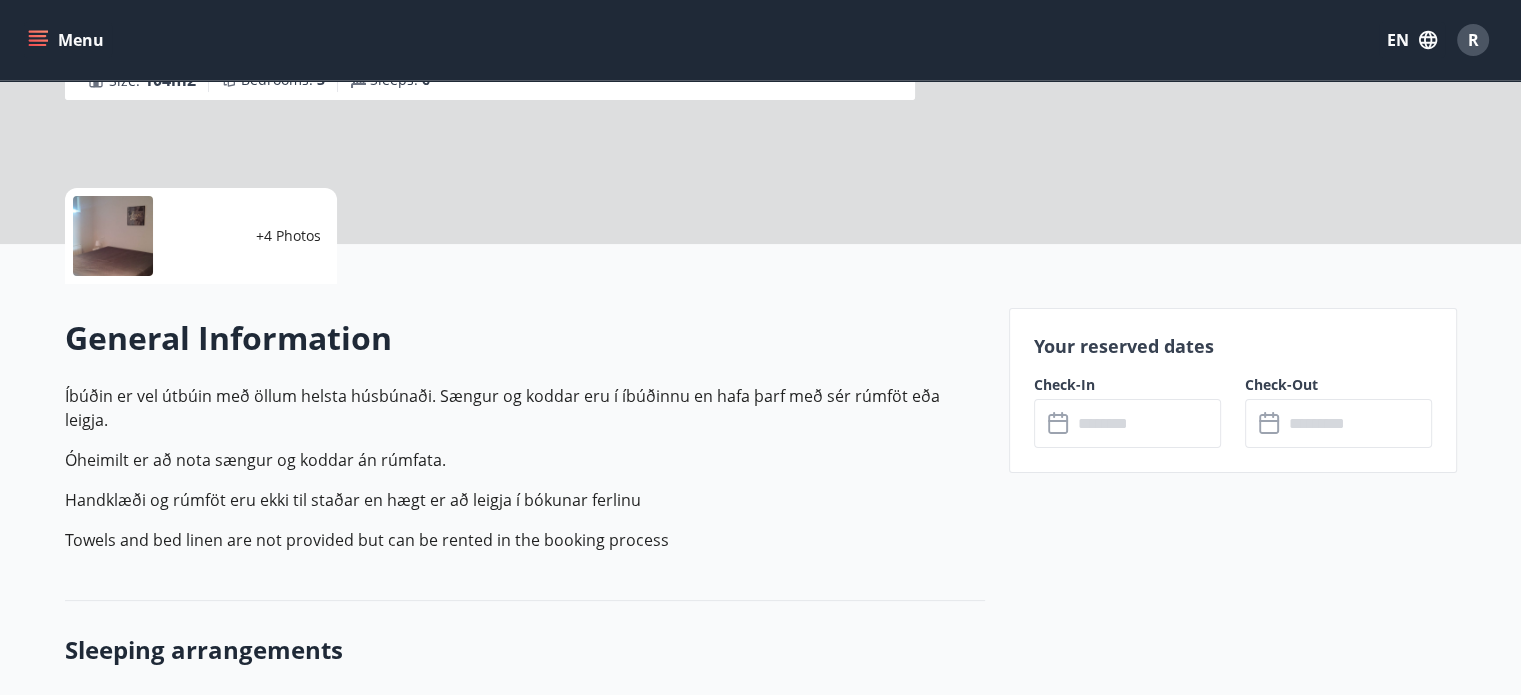 scroll, scrollTop: 0, scrollLeft: 0, axis: both 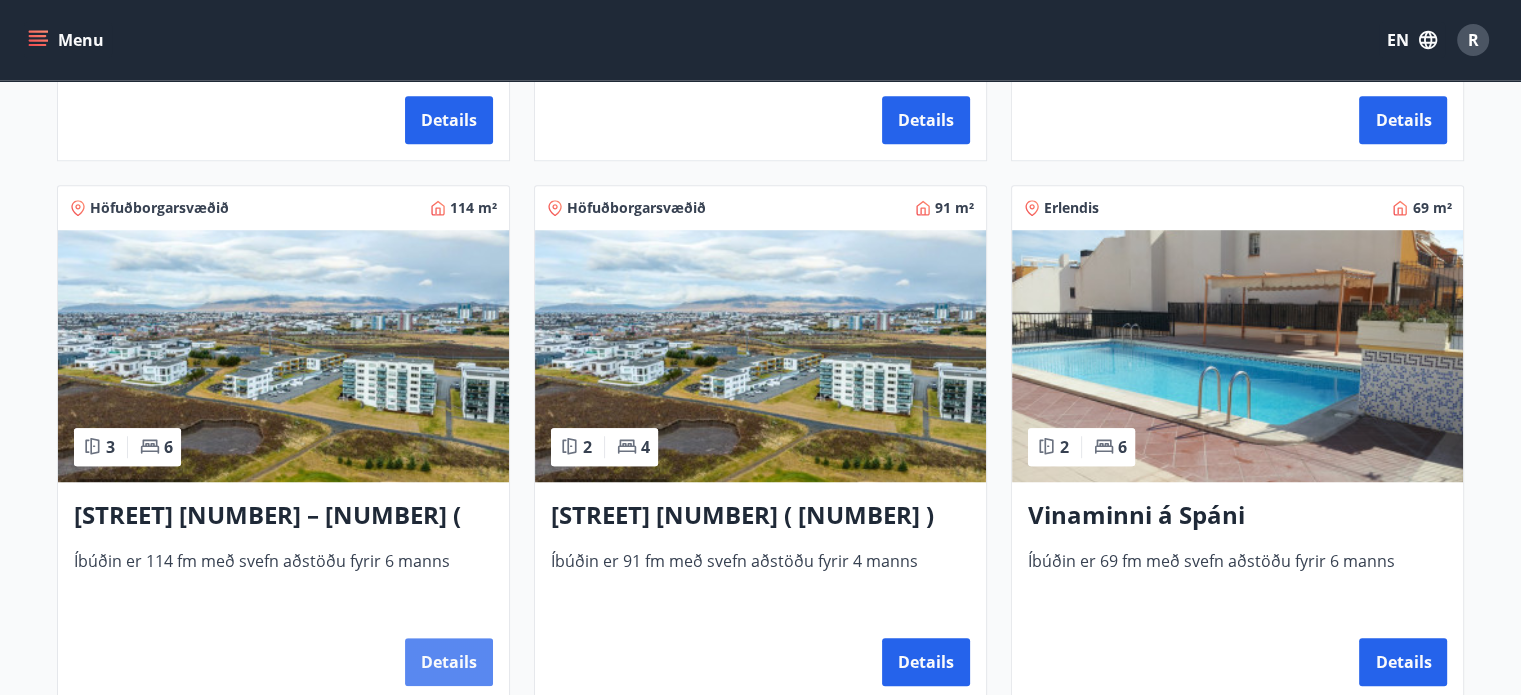 drag, startPoint x: 469, startPoint y: 667, endPoint x: 438, endPoint y: 671, distance: 31.257 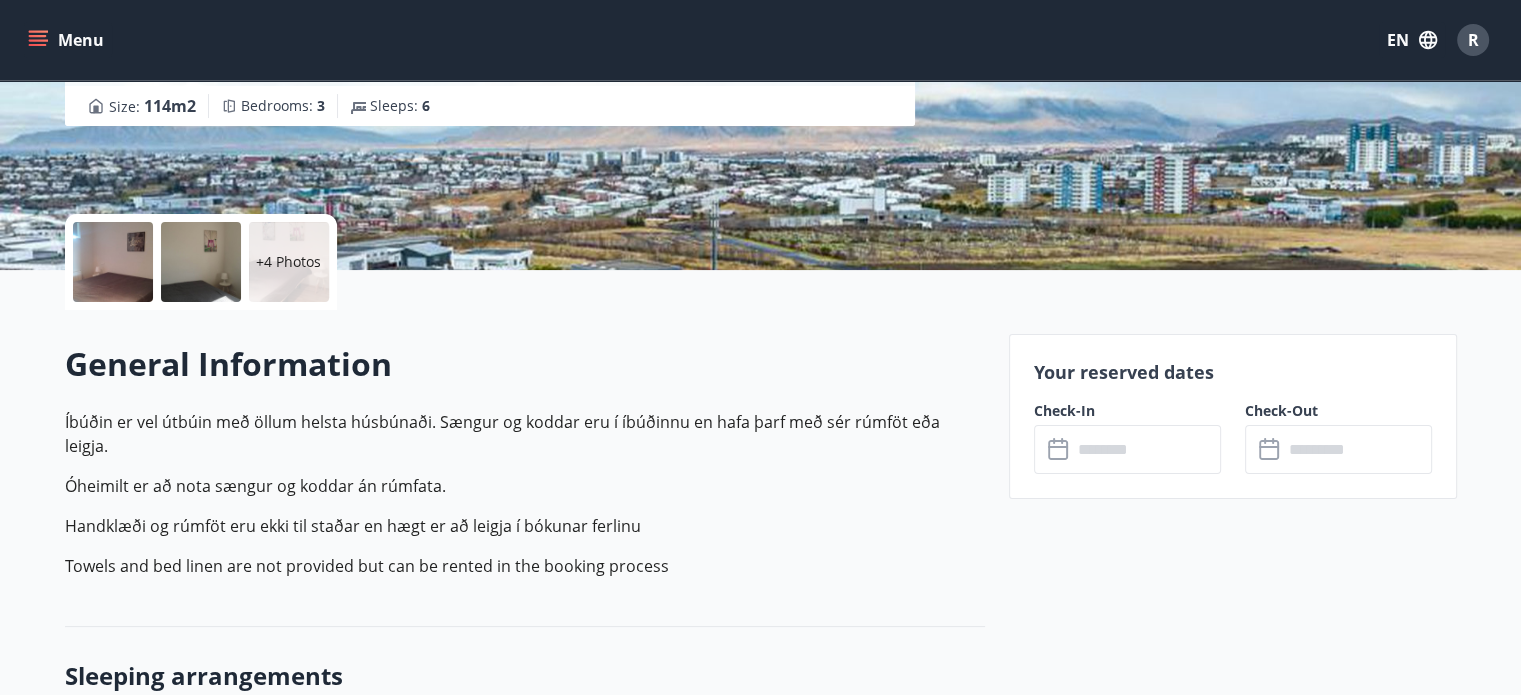 scroll, scrollTop: 331, scrollLeft: 0, axis: vertical 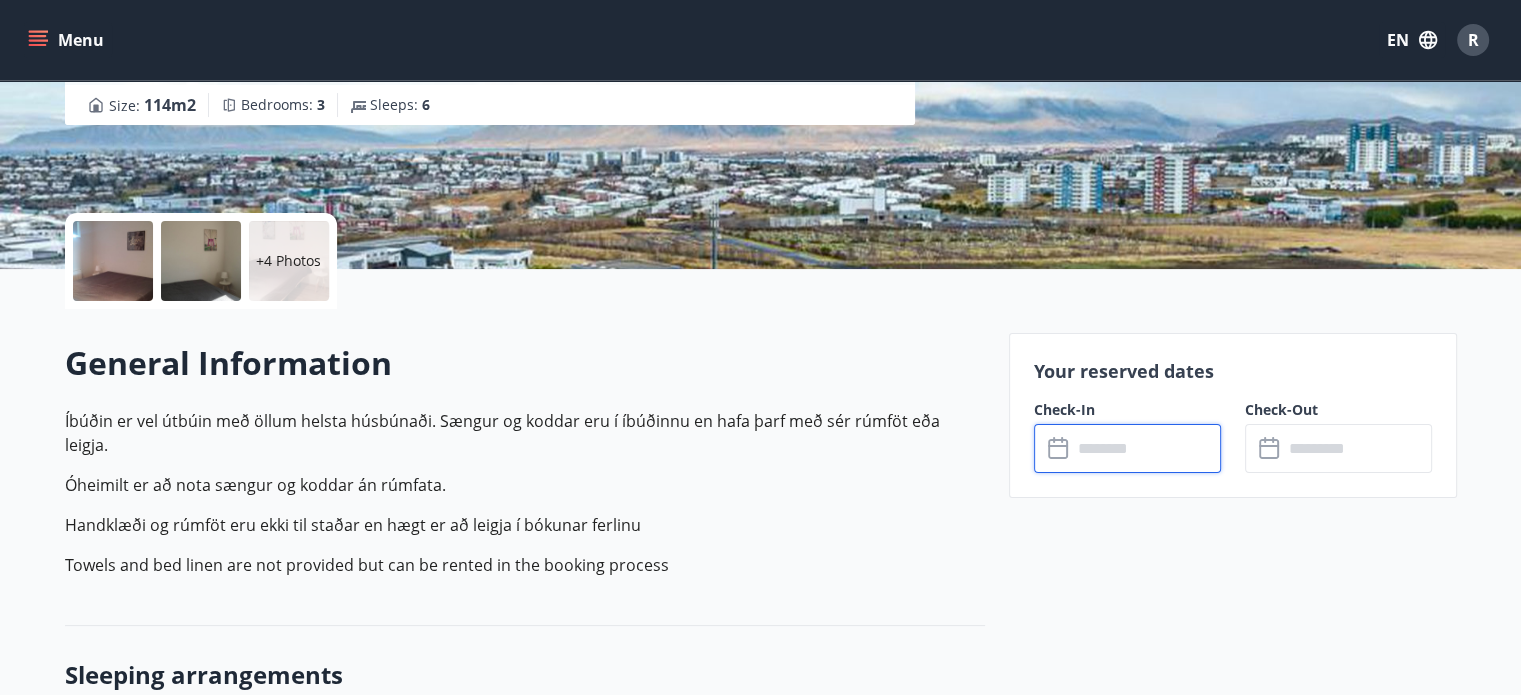 click at bounding box center (1146, 448) 